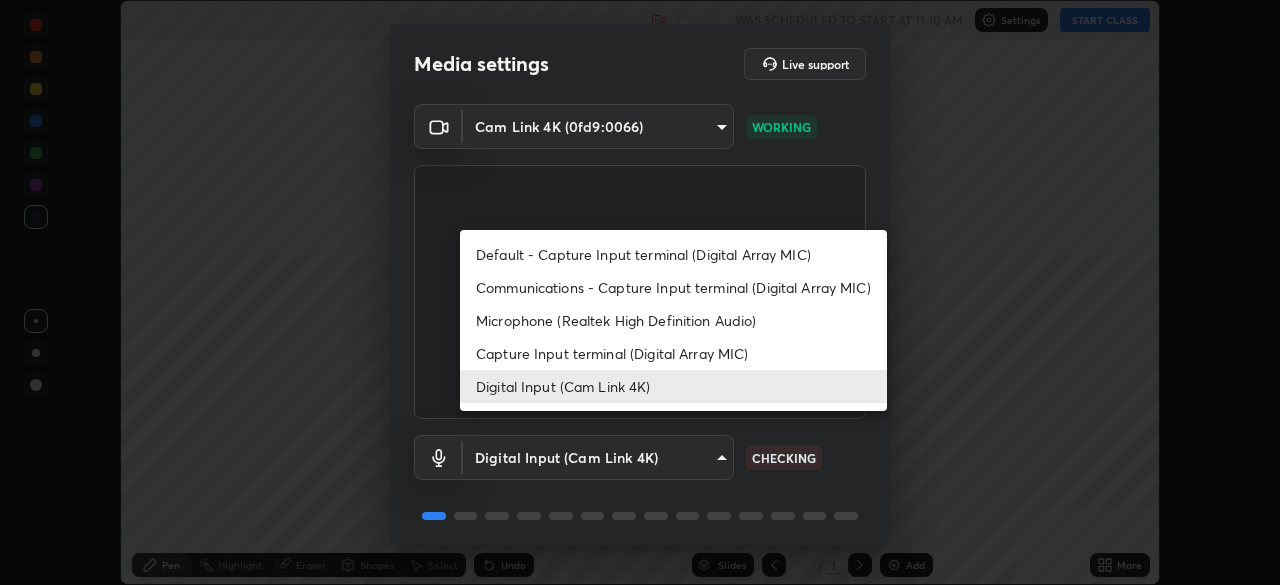 scroll, scrollTop: 0, scrollLeft: 0, axis: both 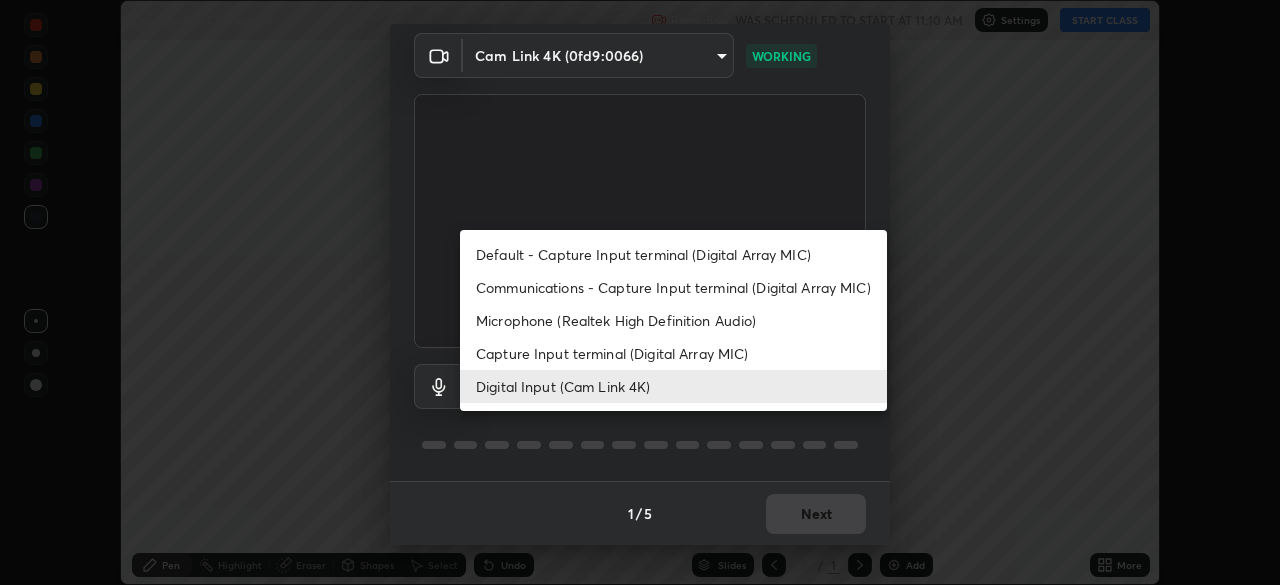 click on "Microphone (Realtek High Definition Audio)" at bounding box center [673, 320] 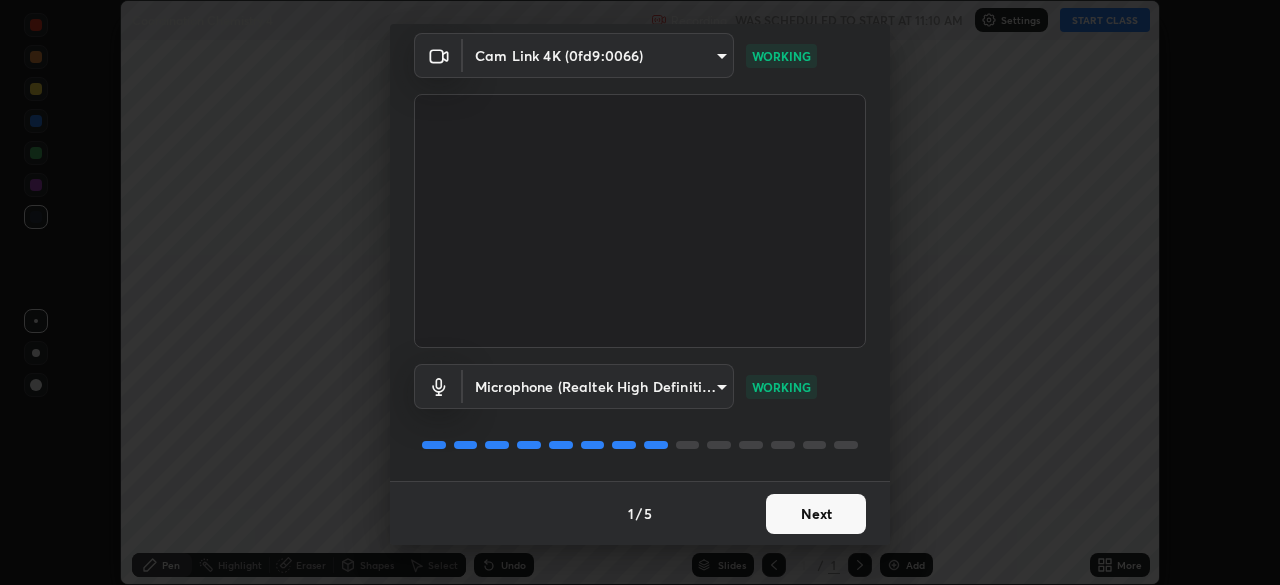 click on "Next" at bounding box center (816, 514) 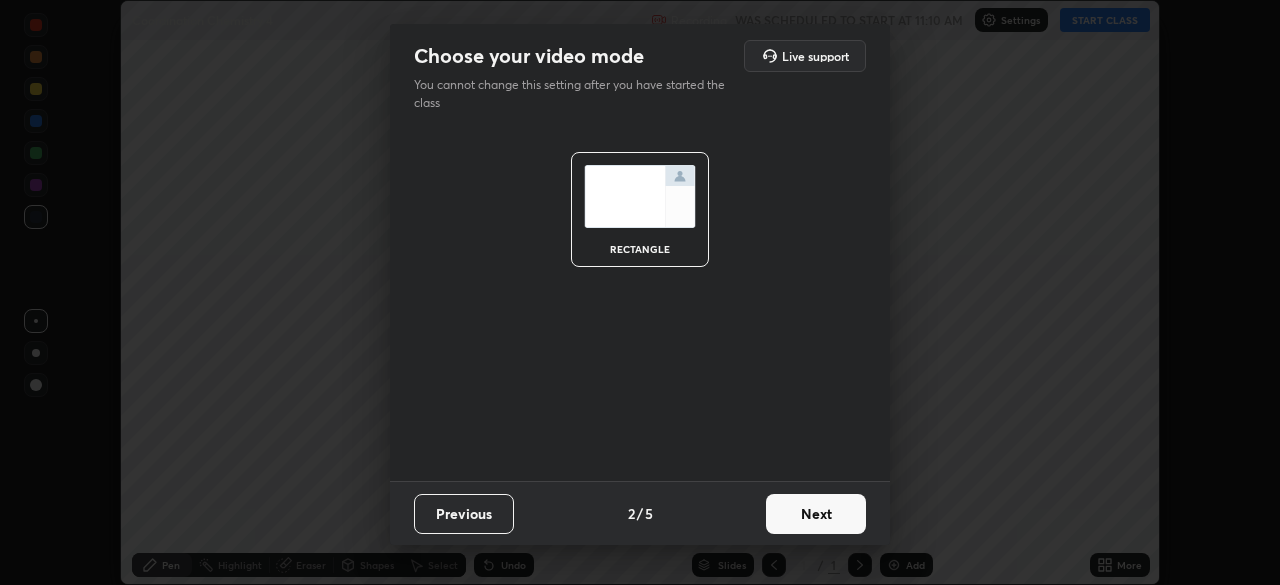 click on "Next" at bounding box center (816, 514) 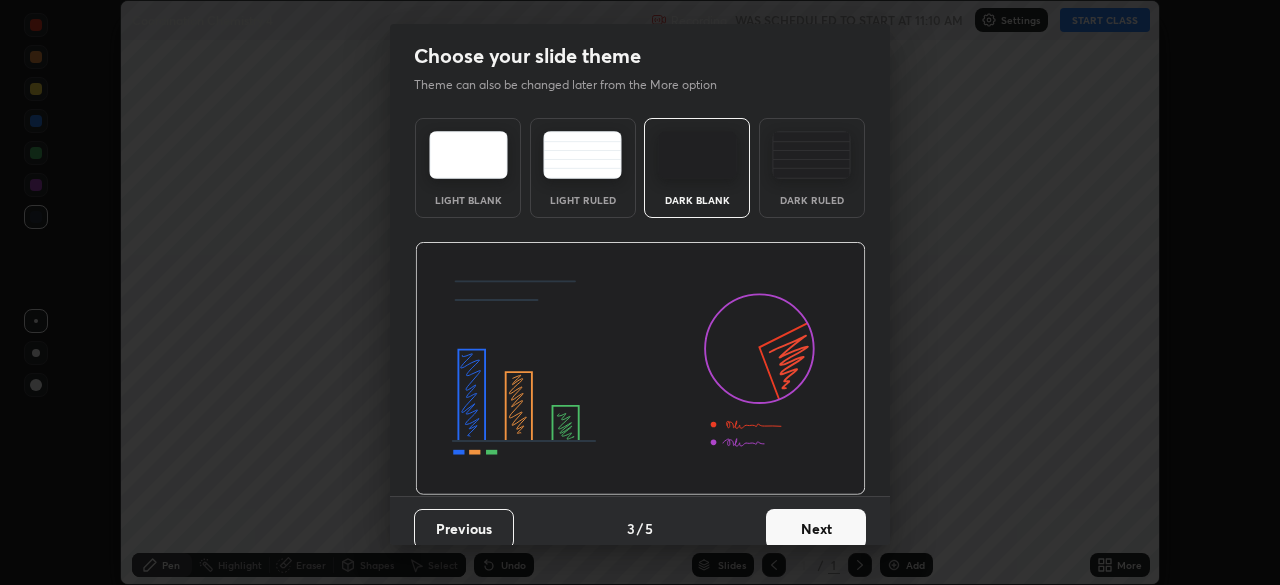 click on "Next" at bounding box center [816, 529] 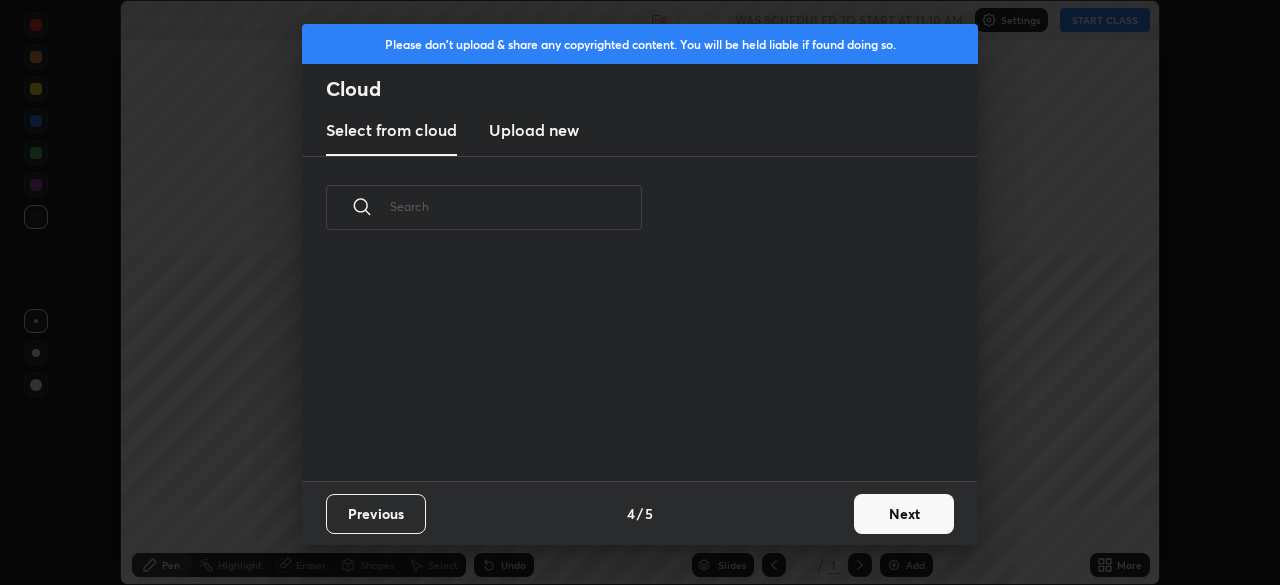 click on "Next" at bounding box center (904, 514) 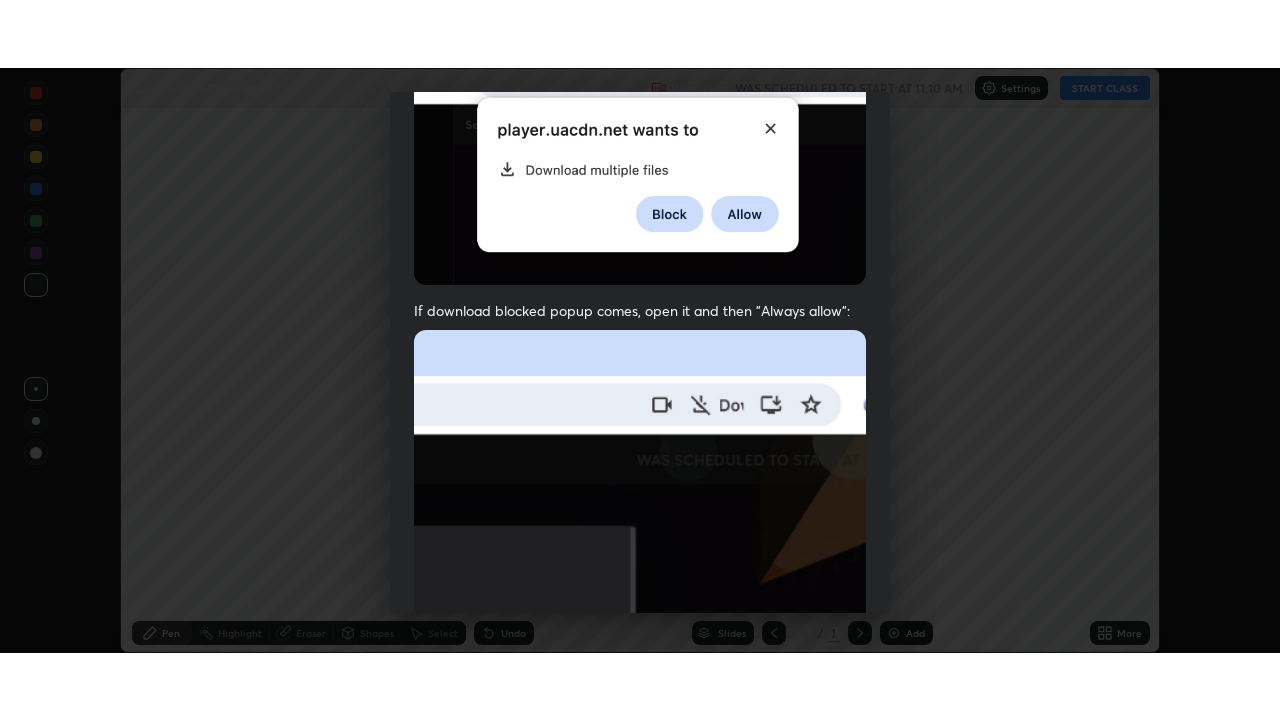 scroll, scrollTop: 479, scrollLeft: 0, axis: vertical 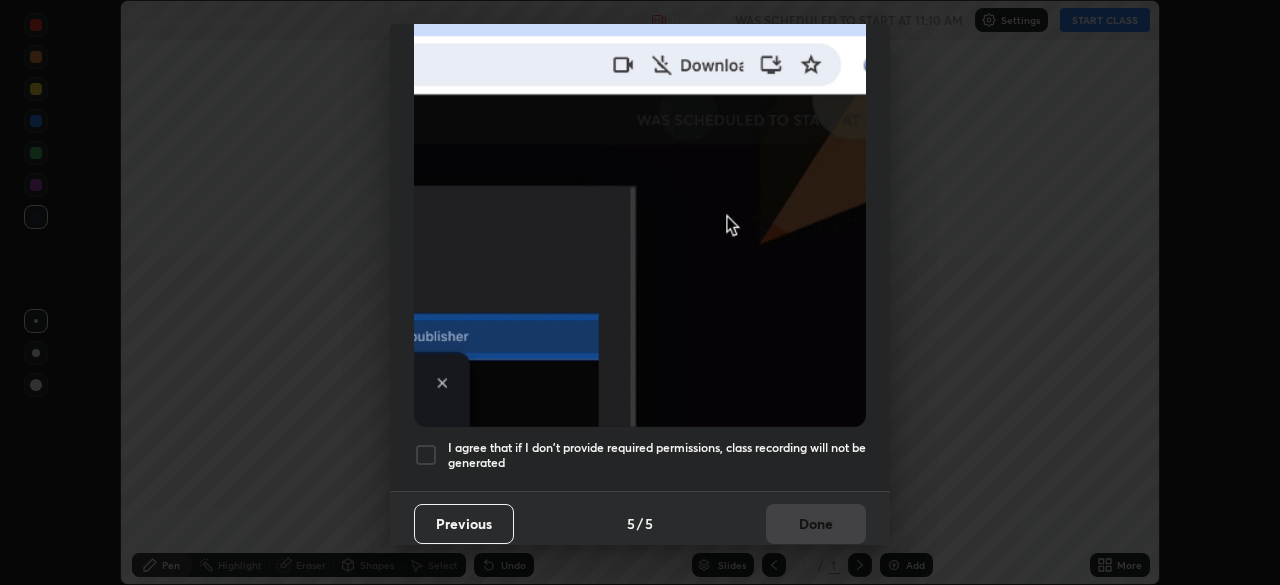 click at bounding box center (426, 455) 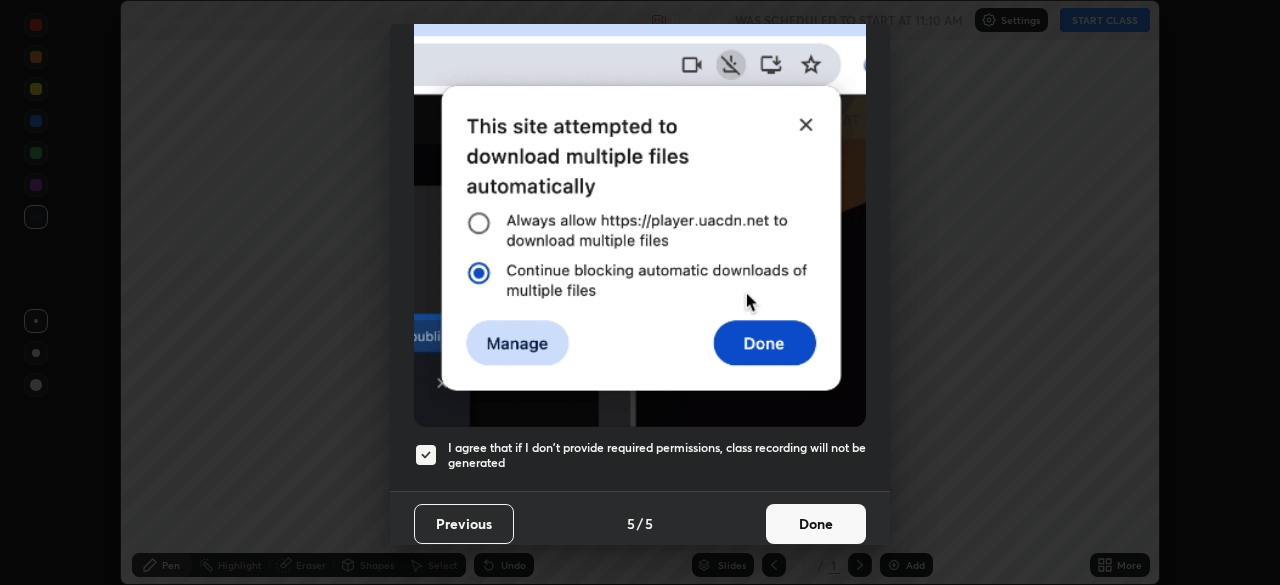 click on "Done" at bounding box center [816, 524] 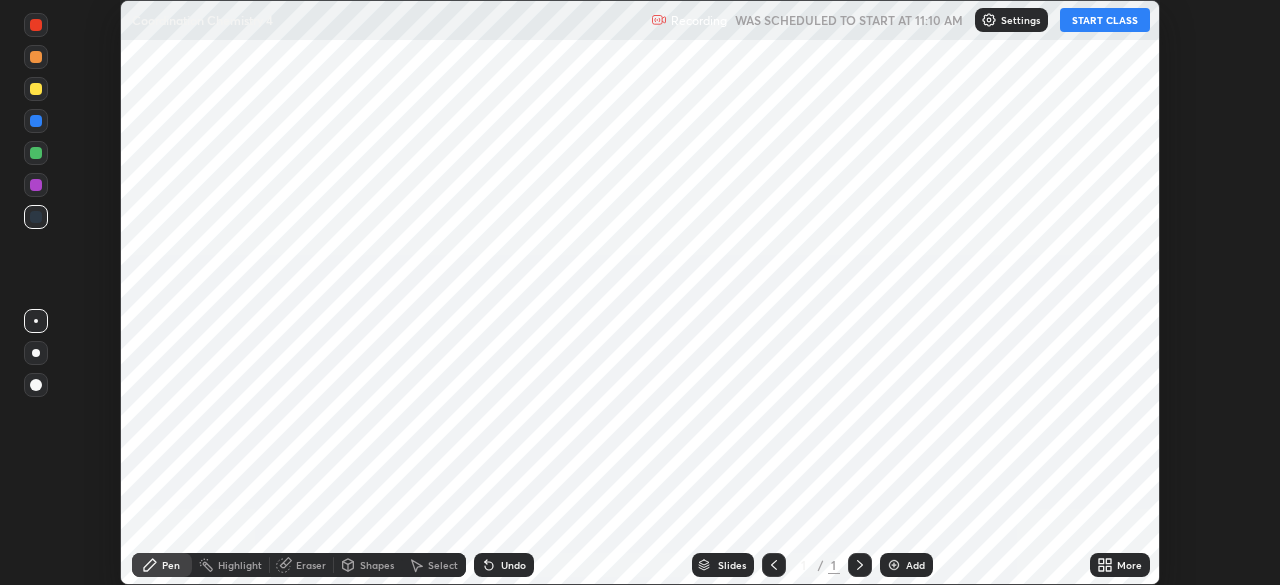 click on "More" at bounding box center [1120, 565] 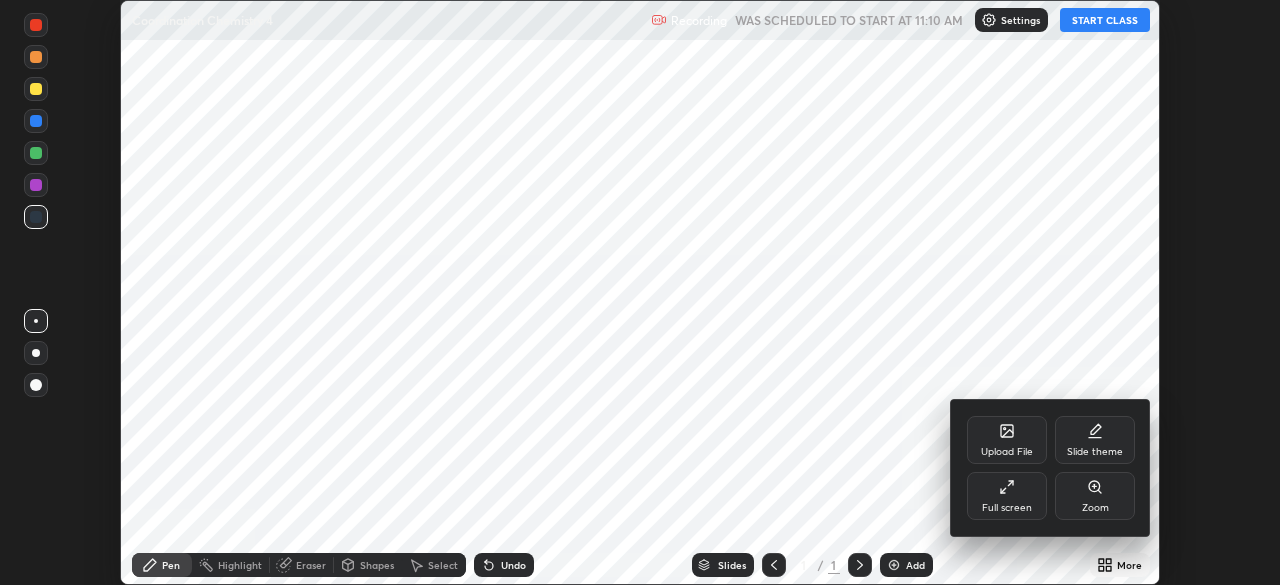 click on "Full screen" at bounding box center (1007, 496) 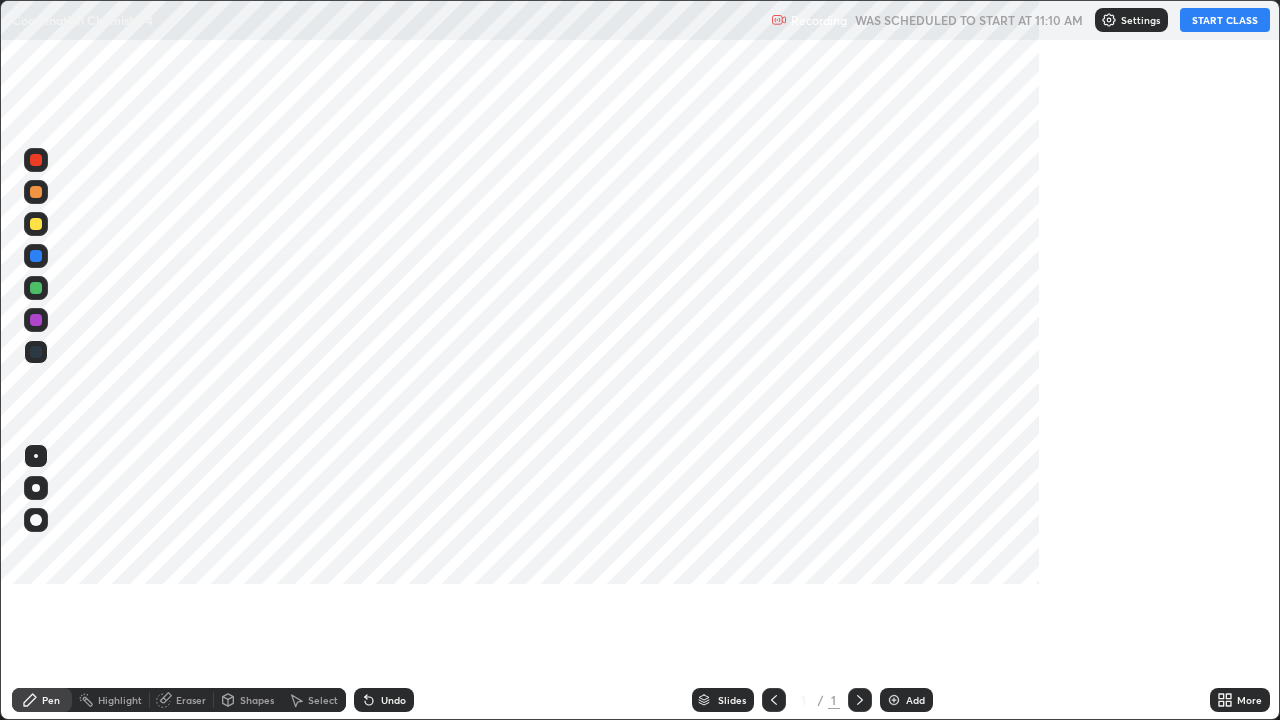 scroll, scrollTop: 99280, scrollLeft: 98720, axis: both 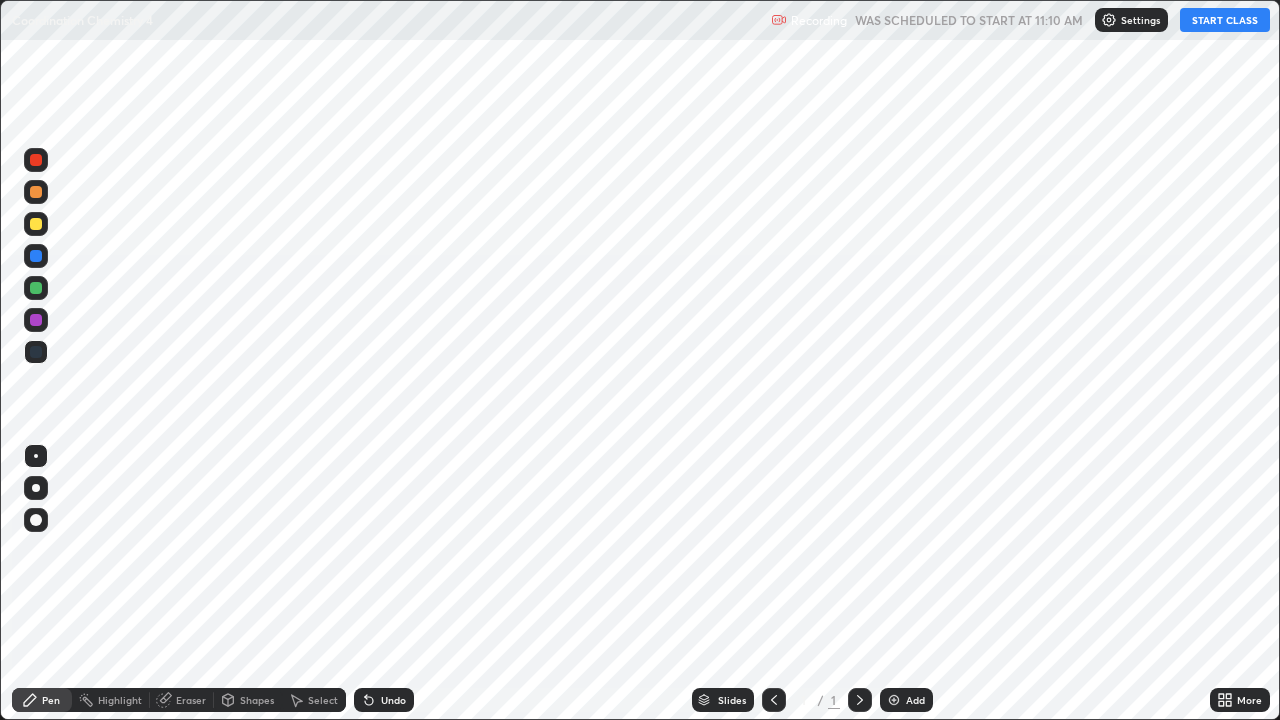 click on "START CLASS" at bounding box center [1225, 20] 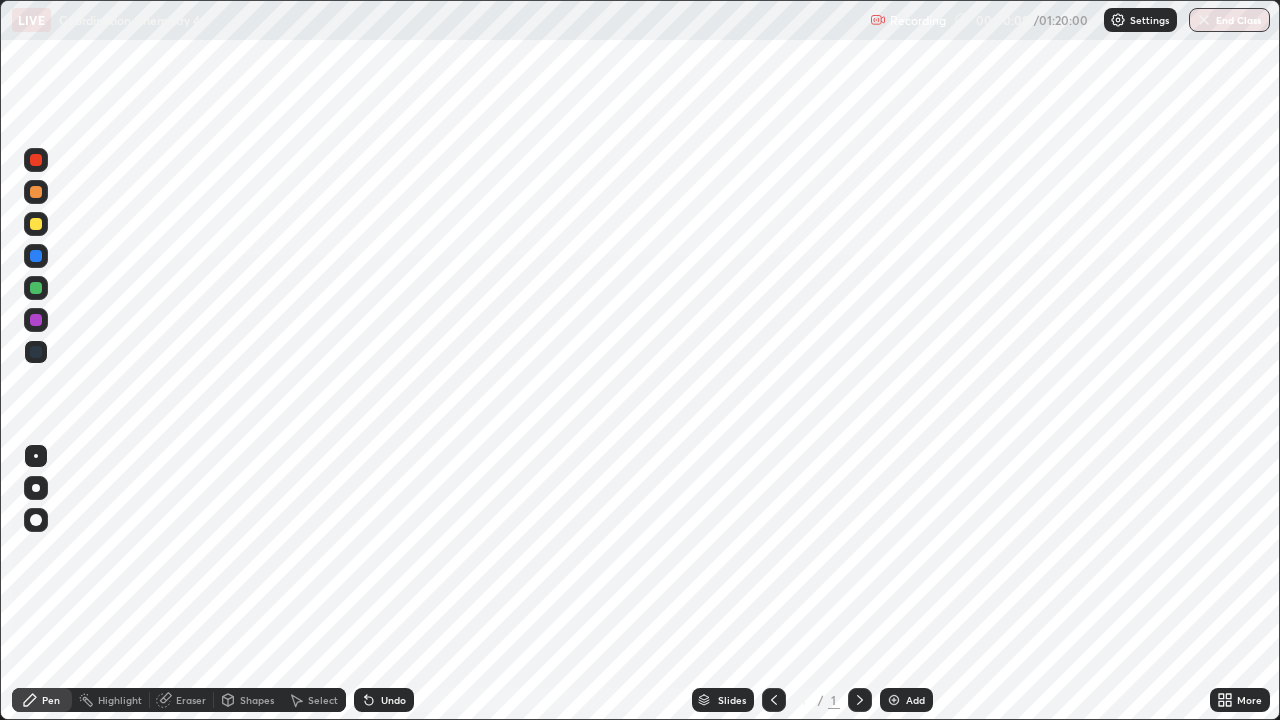 click on "Add" at bounding box center (915, 700) 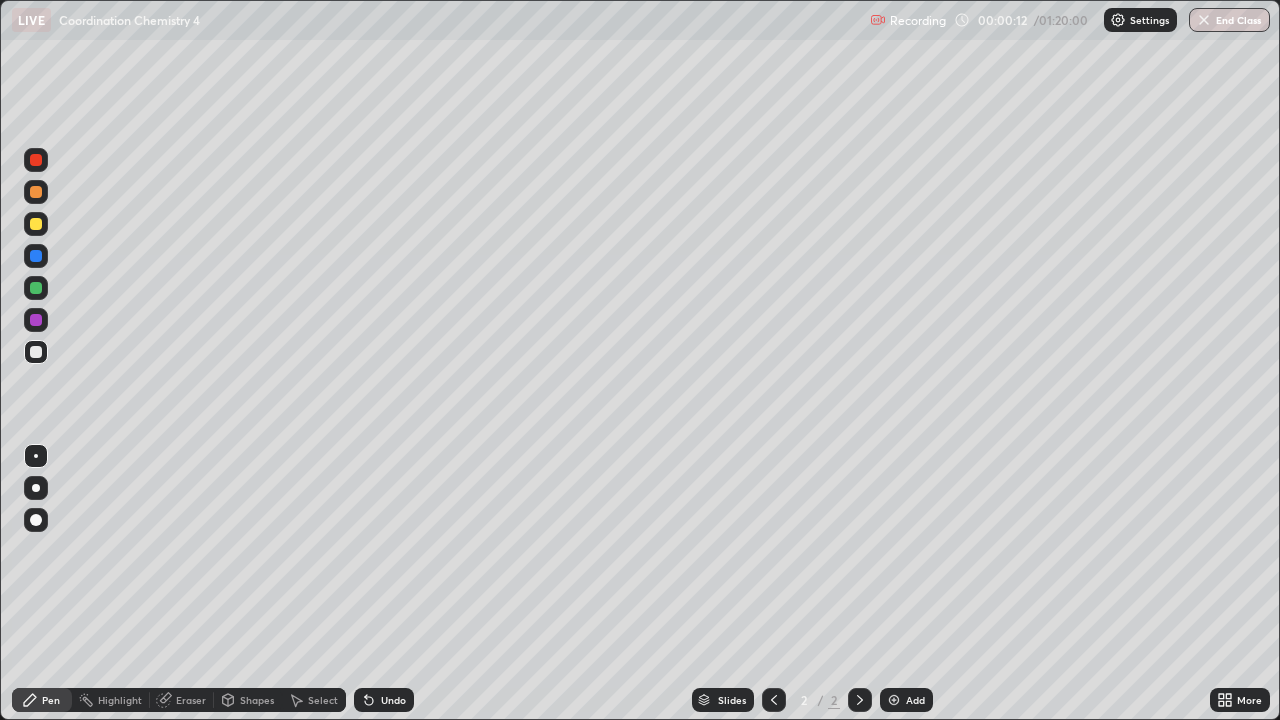 click at bounding box center [36, 224] 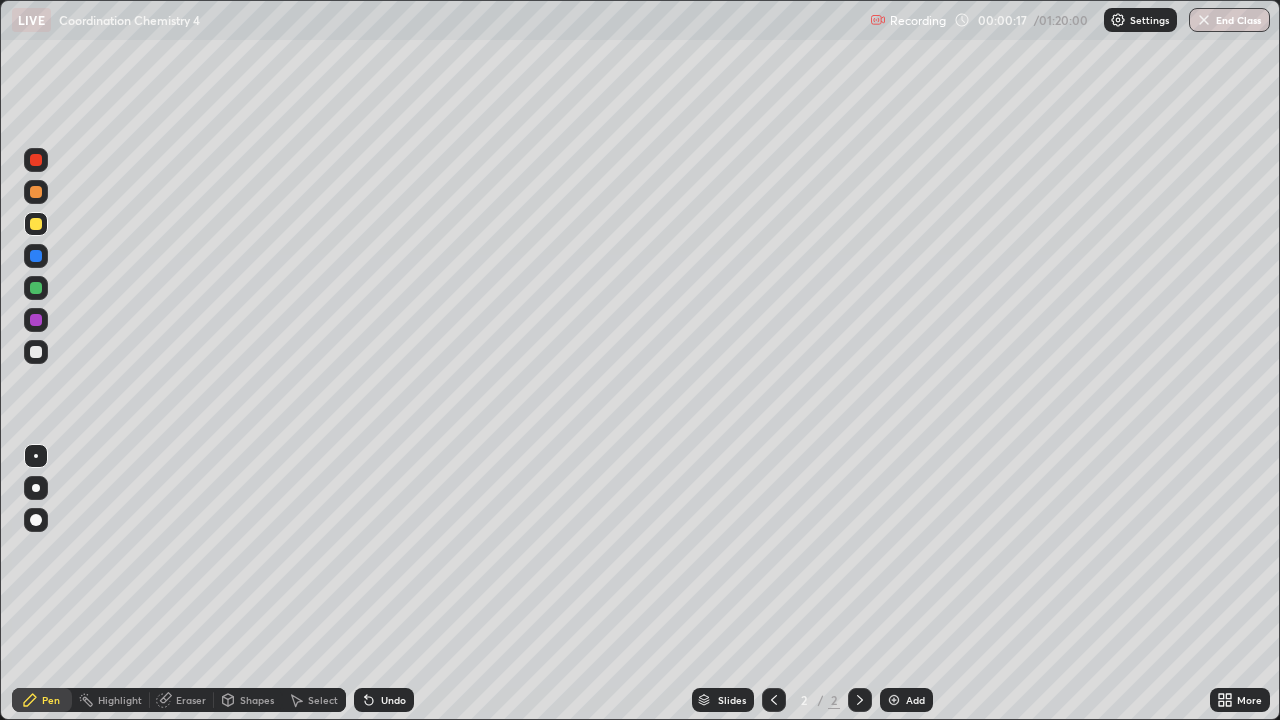 click at bounding box center (36, 288) 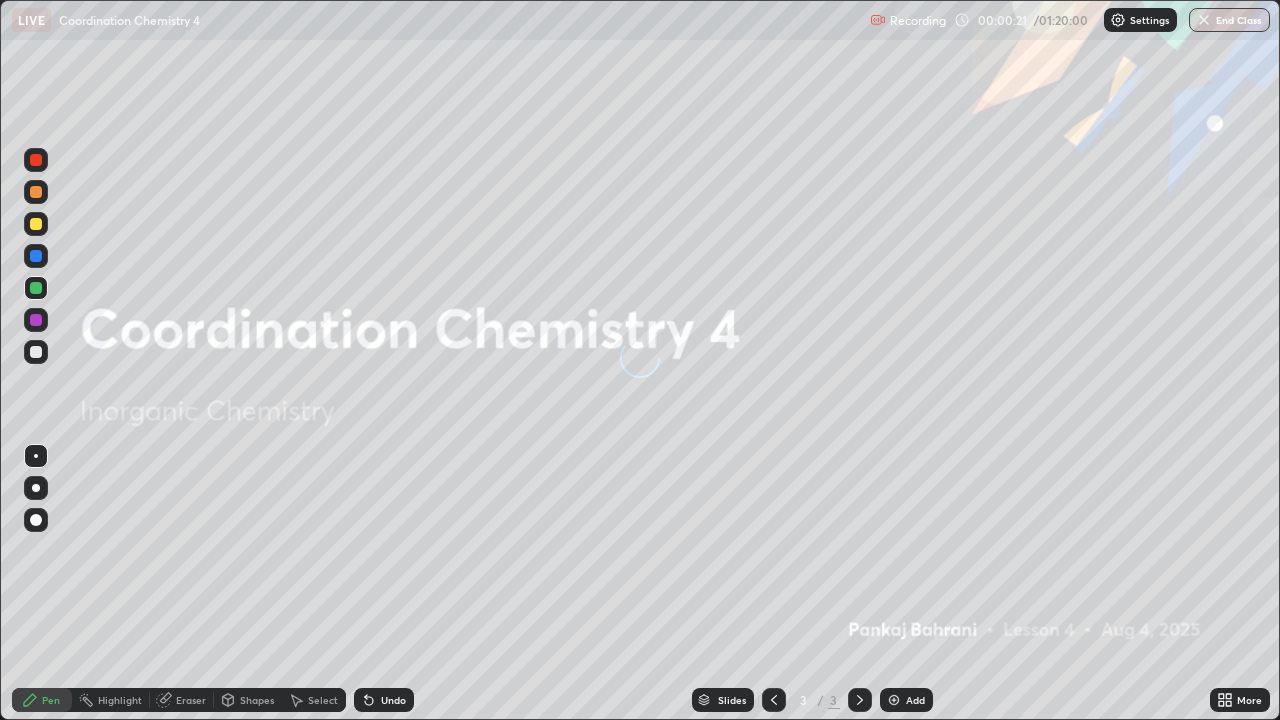 click on "Undo" at bounding box center [384, 700] 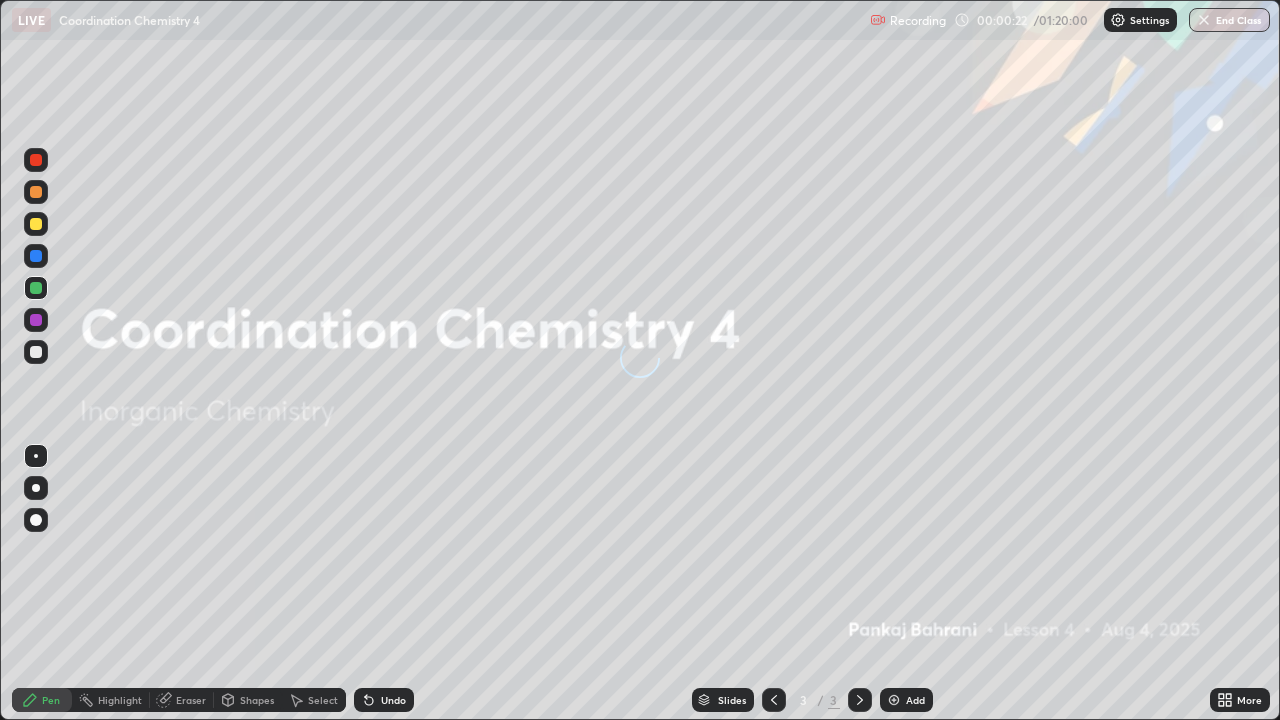 click on "Undo" at bounding box center (384, 700) 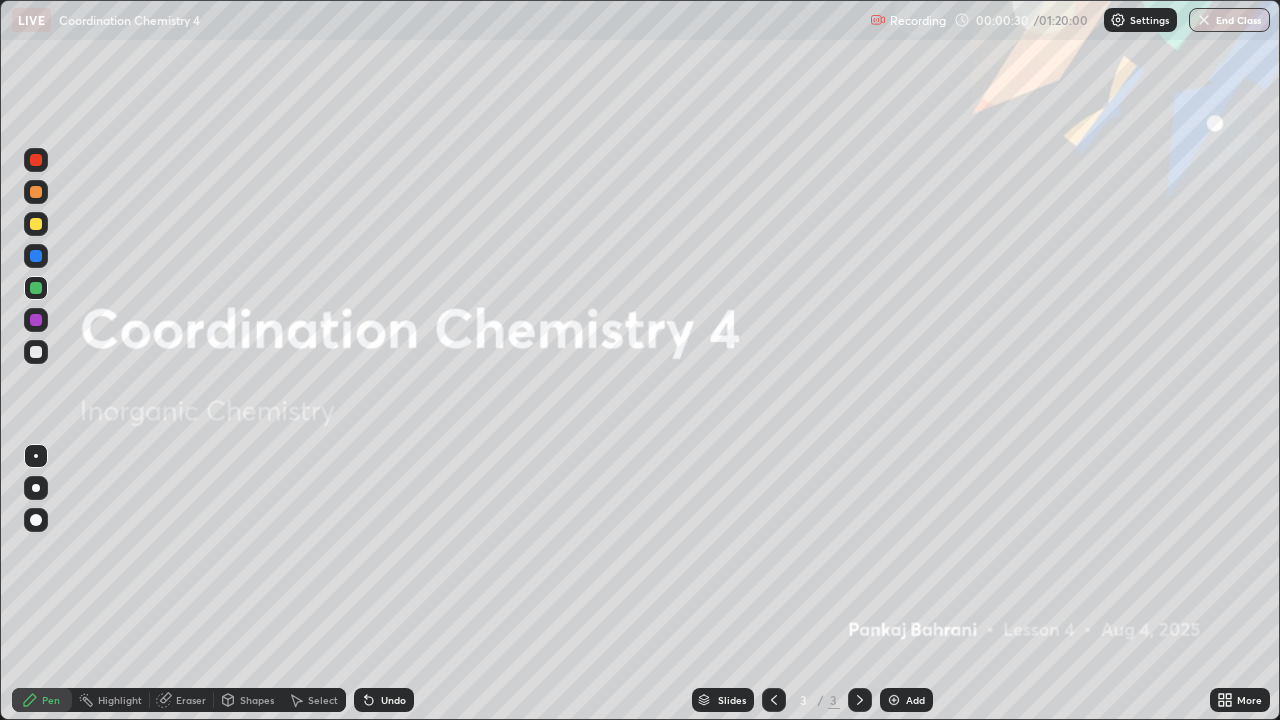 click 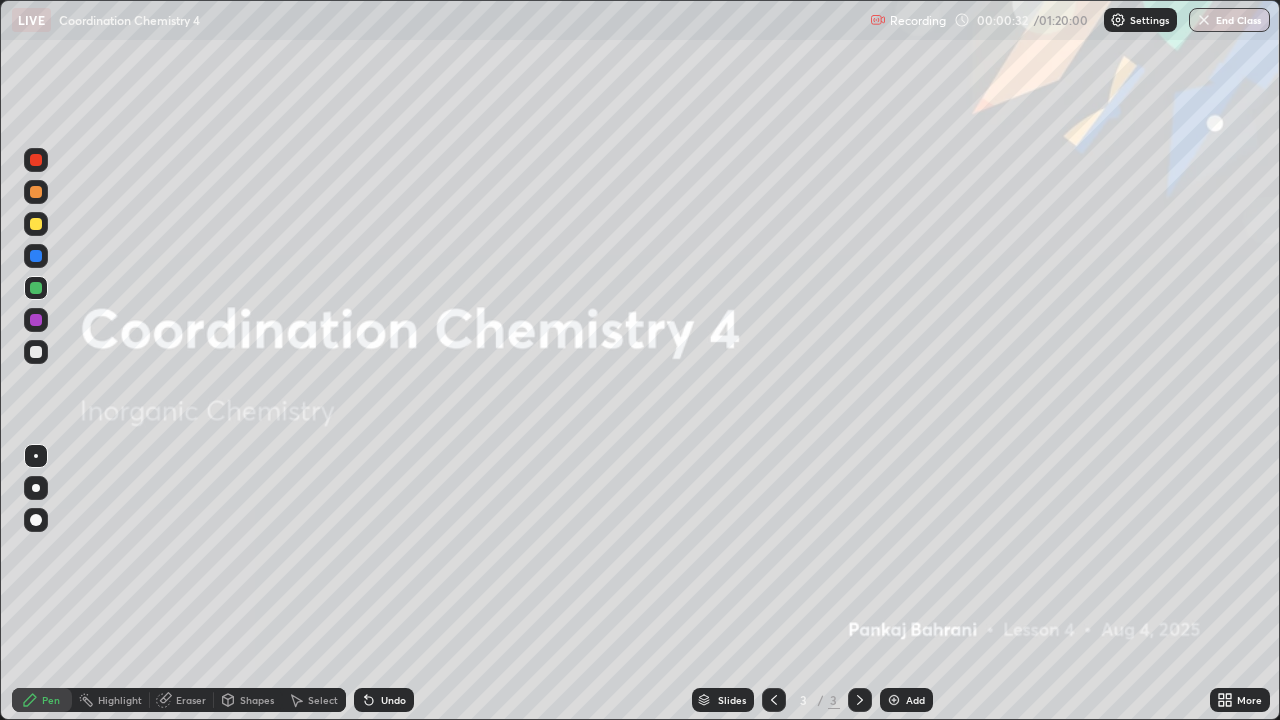 click on "Add" at bounding box center (915, 700) 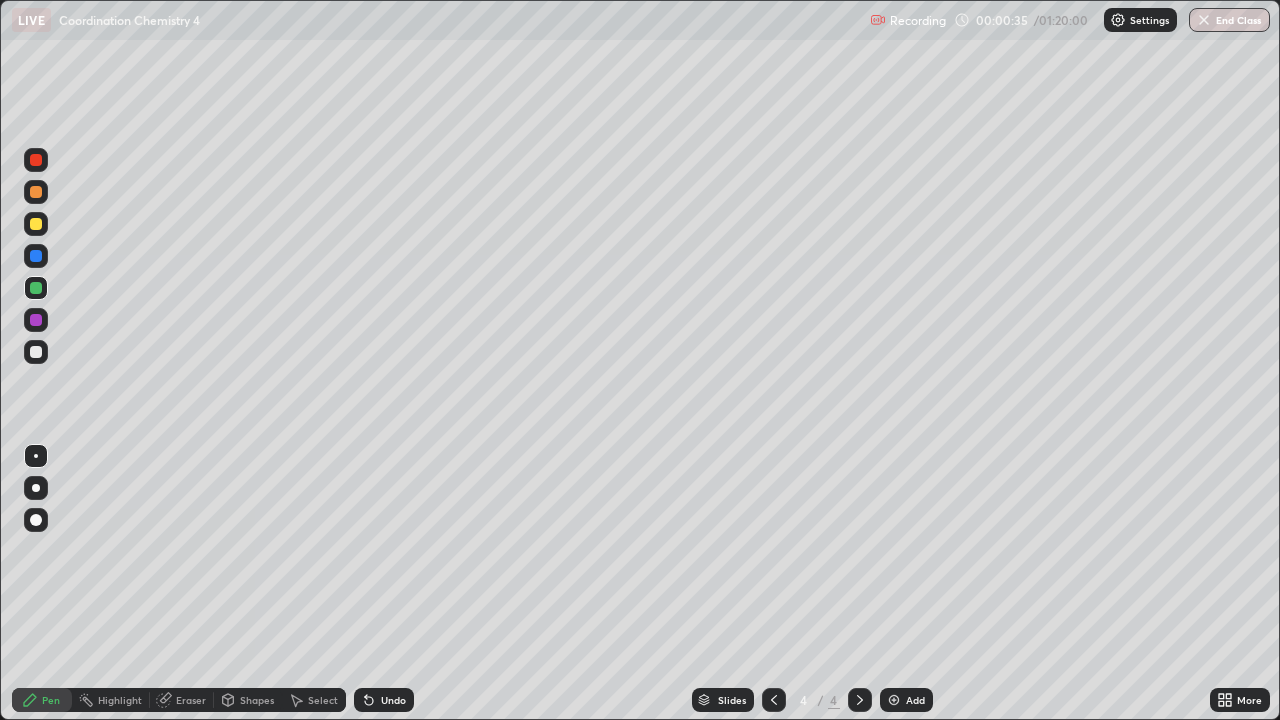 click at bounding box center [36, 352] 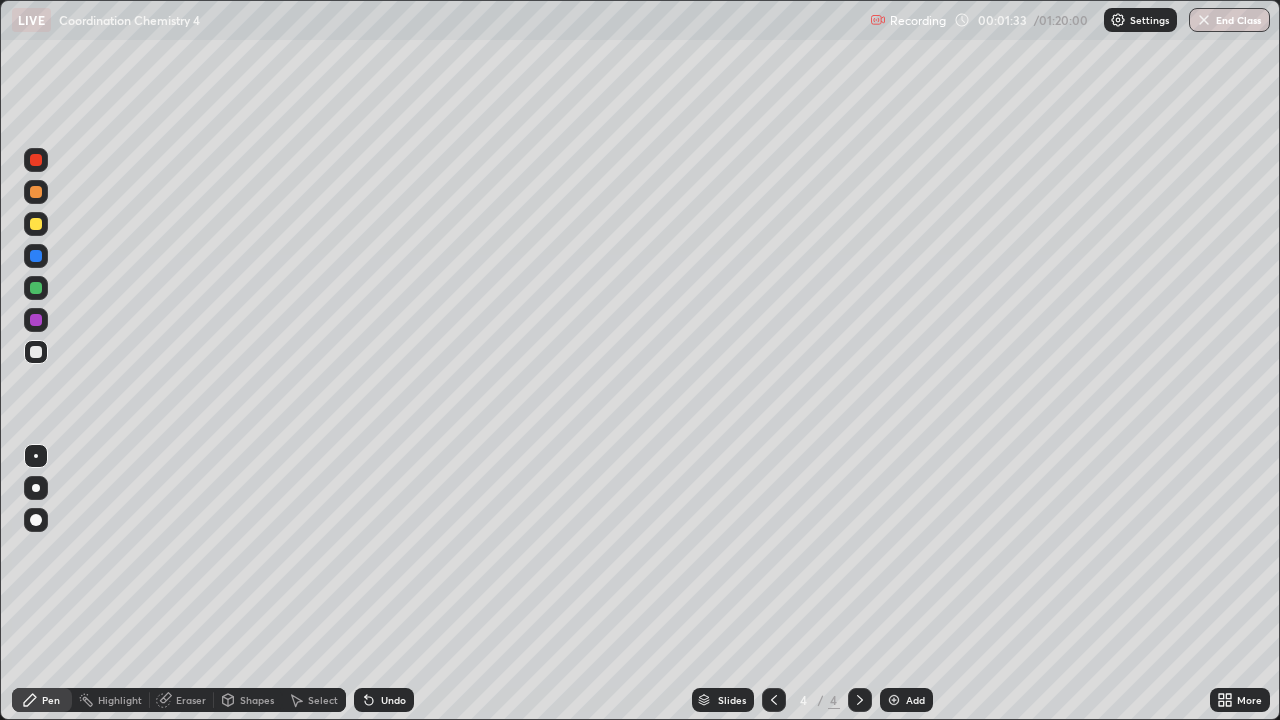 click at bounding box center [36, 224] 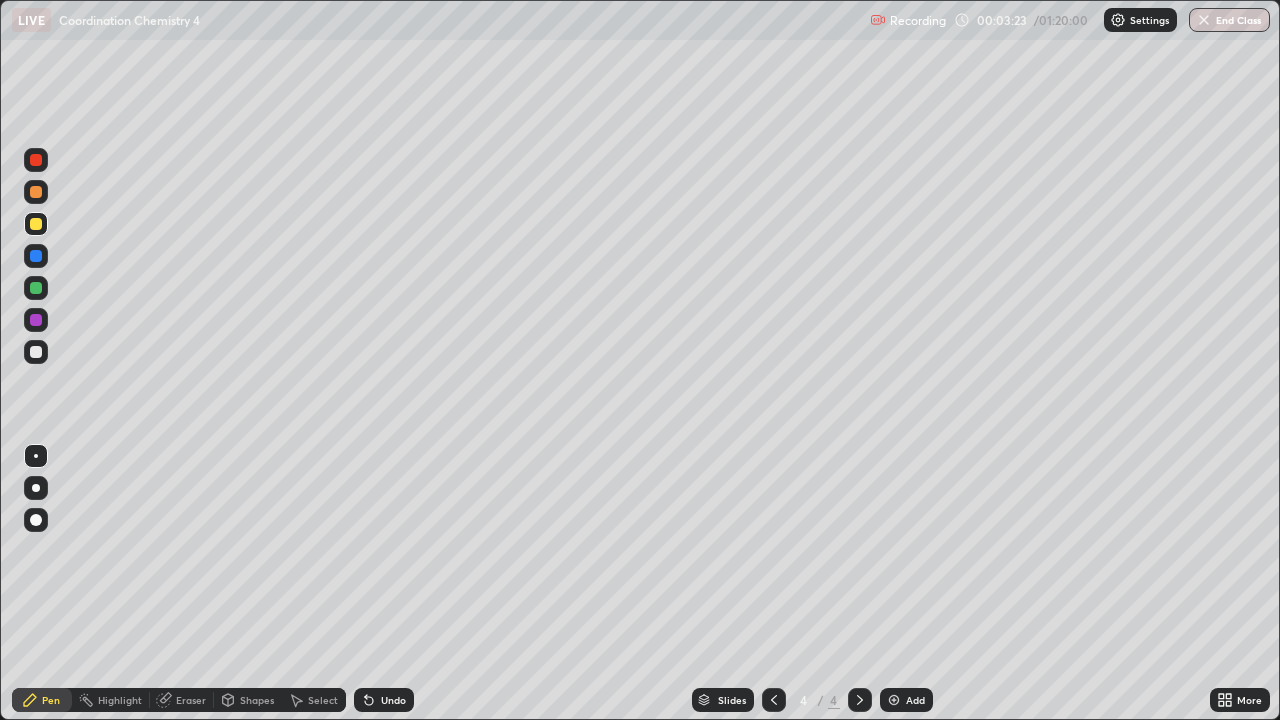 click at bounding box center (36, 352) 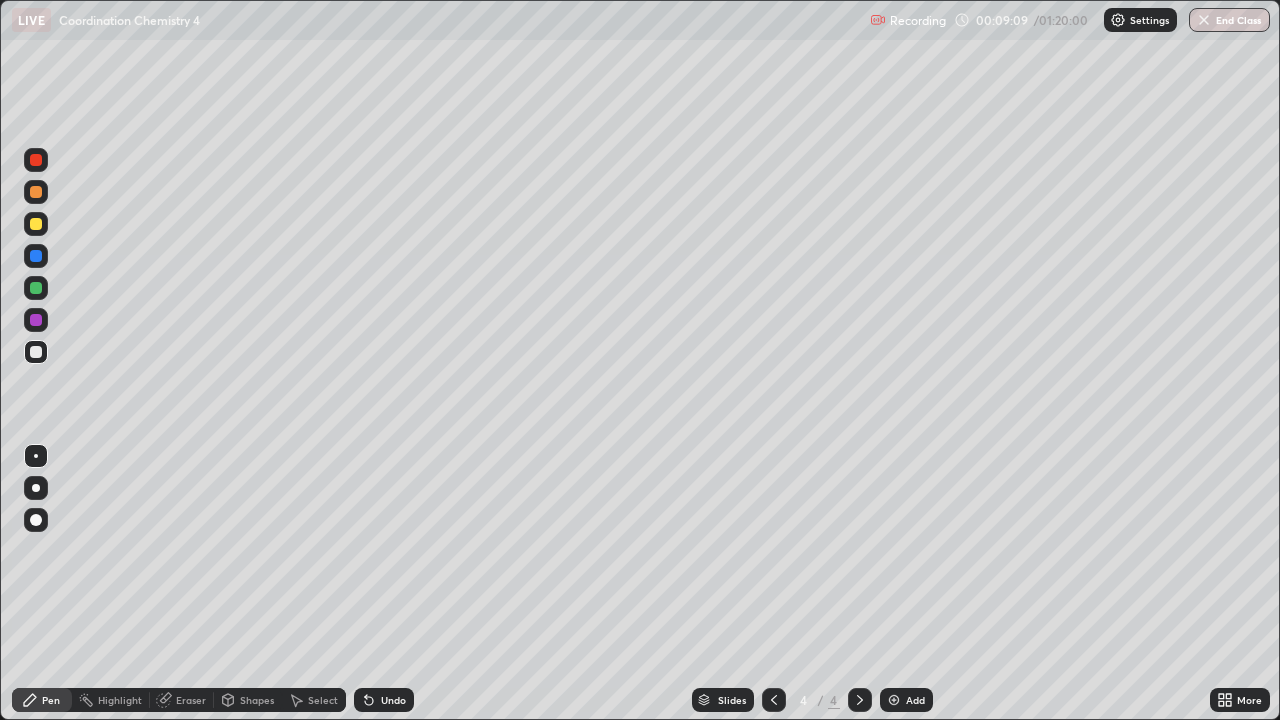 click on "Add" at bounding box center [915, 700] 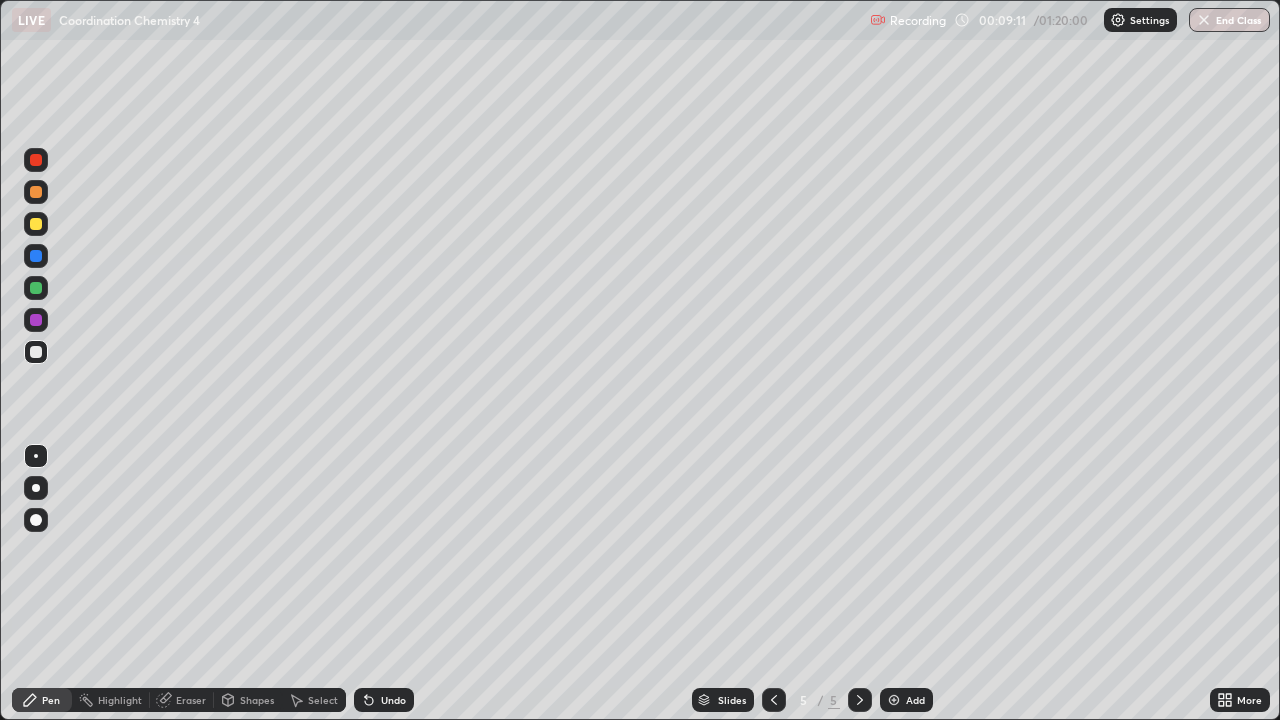 click at bounding box center [36, 288] 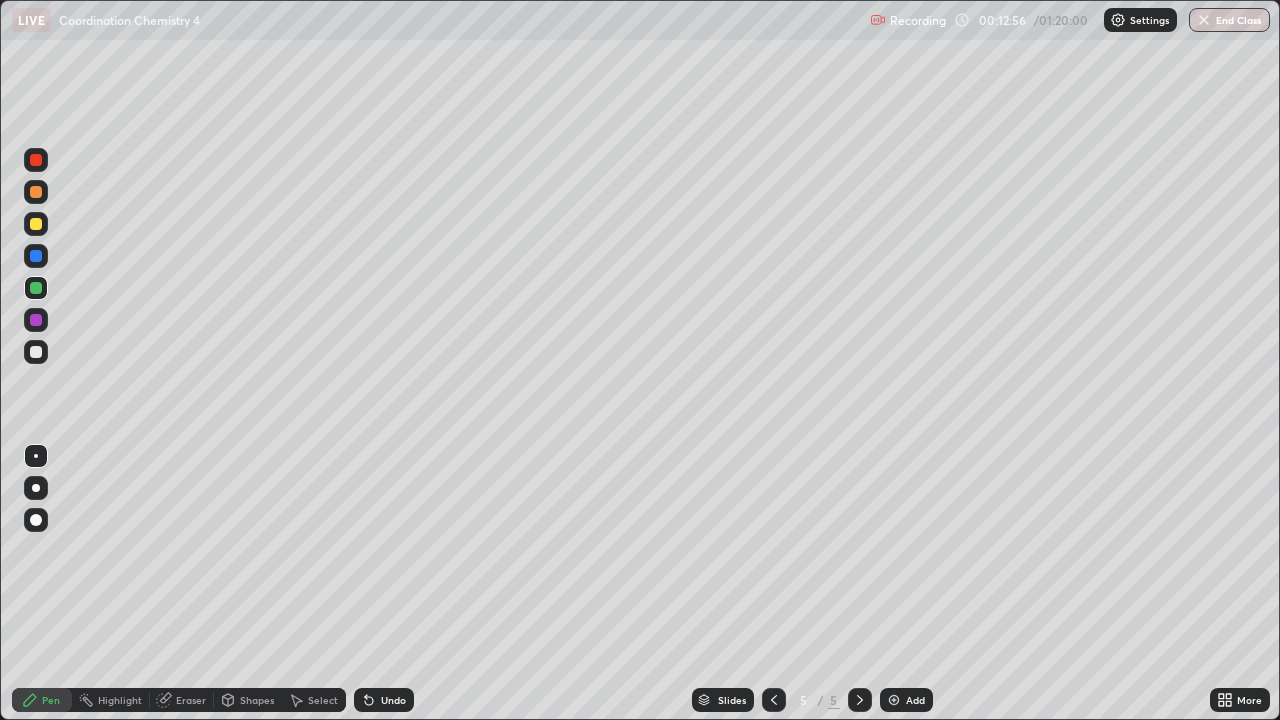 click at bounding box center [36, 352] 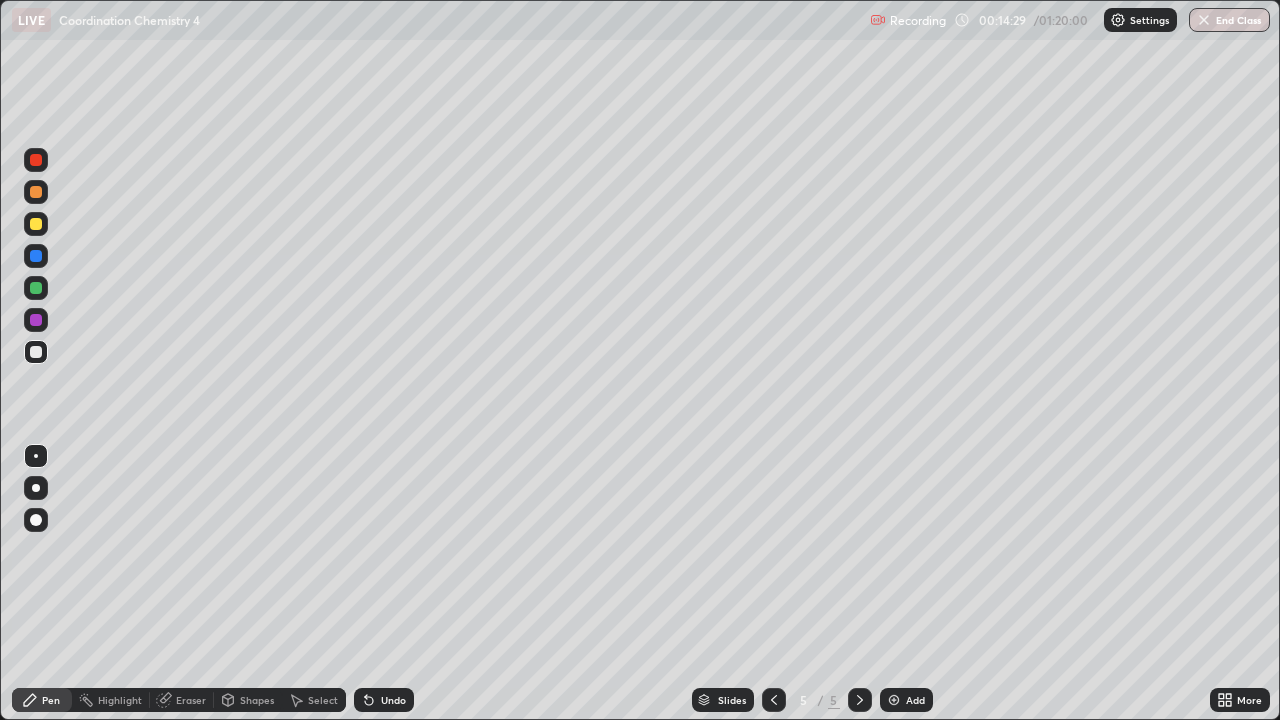 click at bounding box center [36, 352] 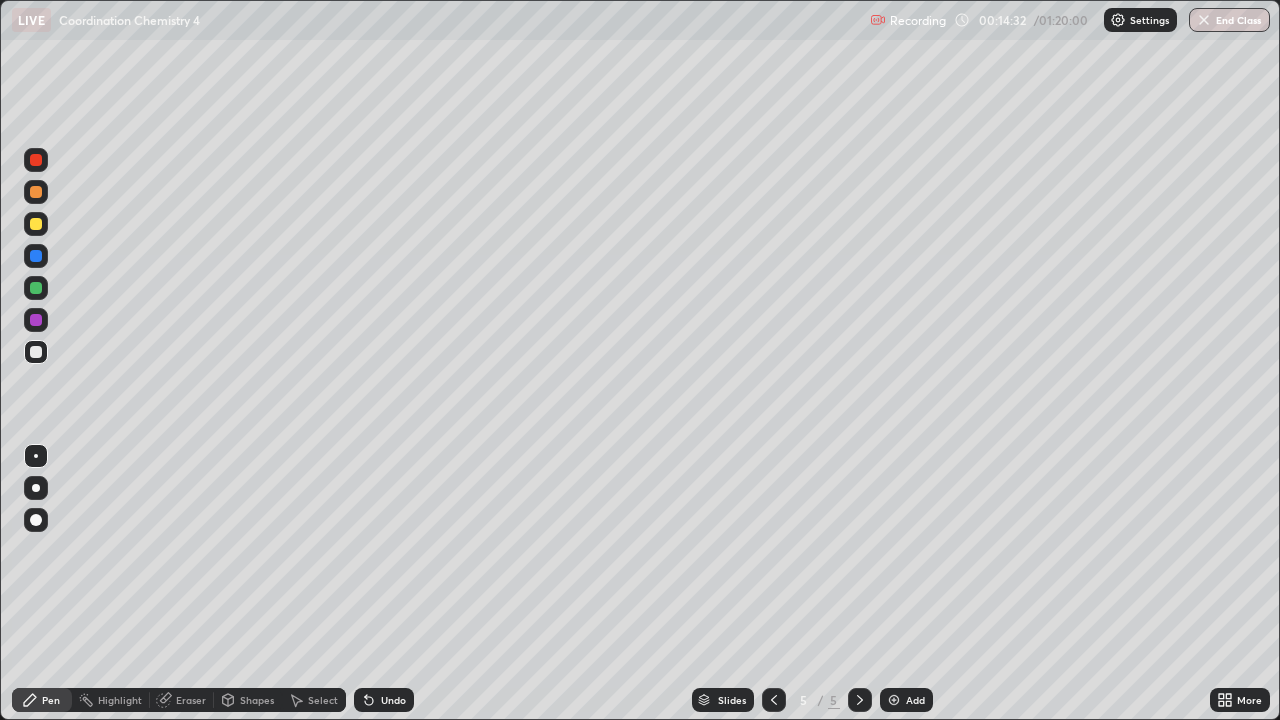 click at bounding box center (894, 700) 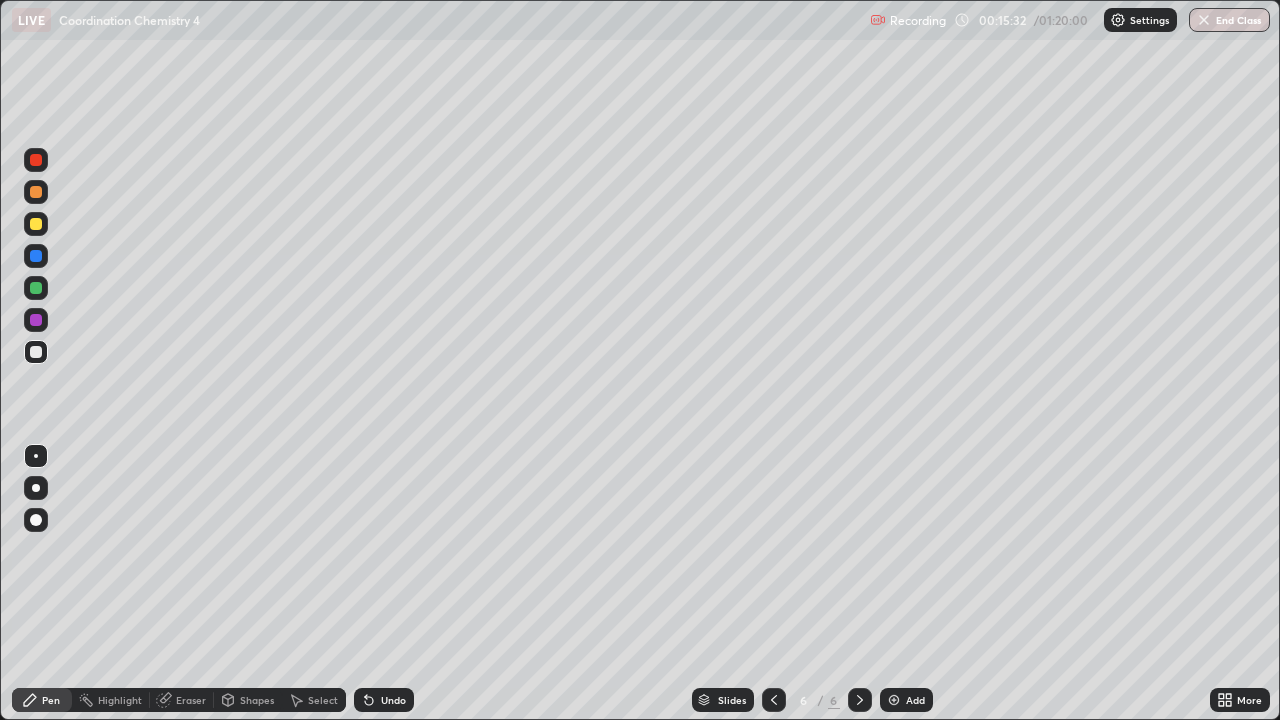 click at bounding box center [36, 224] 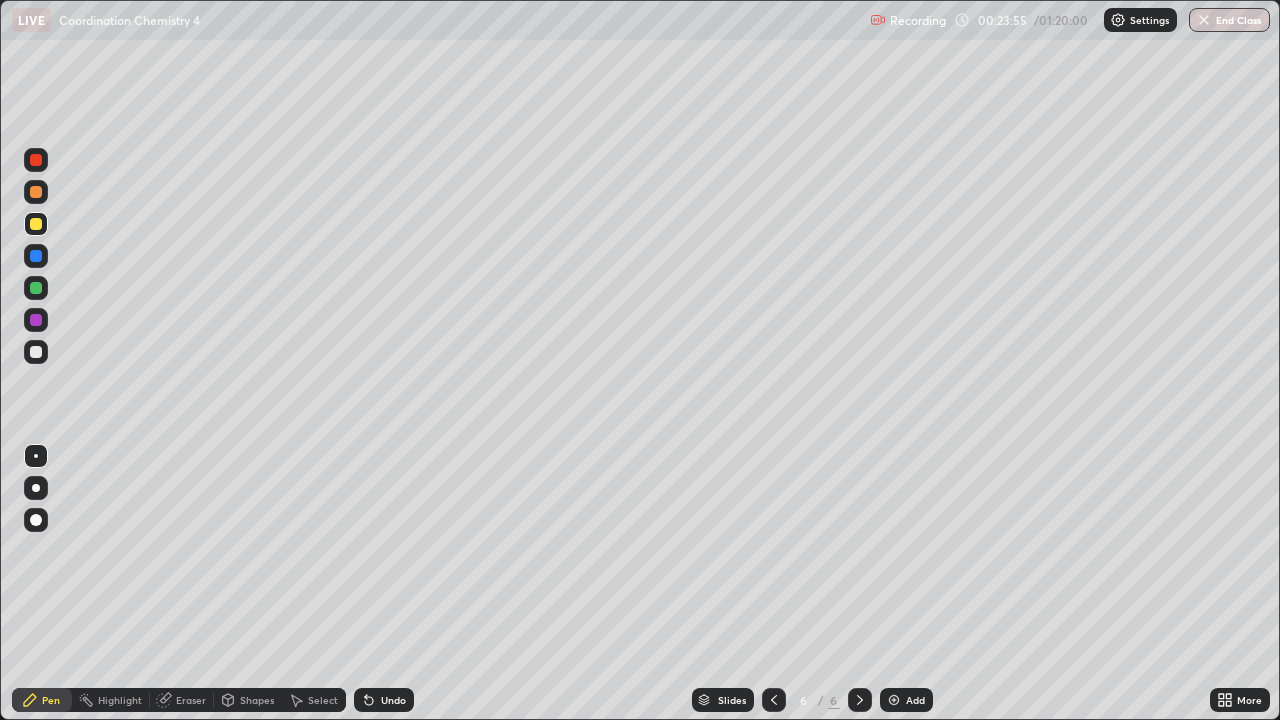 click at bounding box center [36, 352] 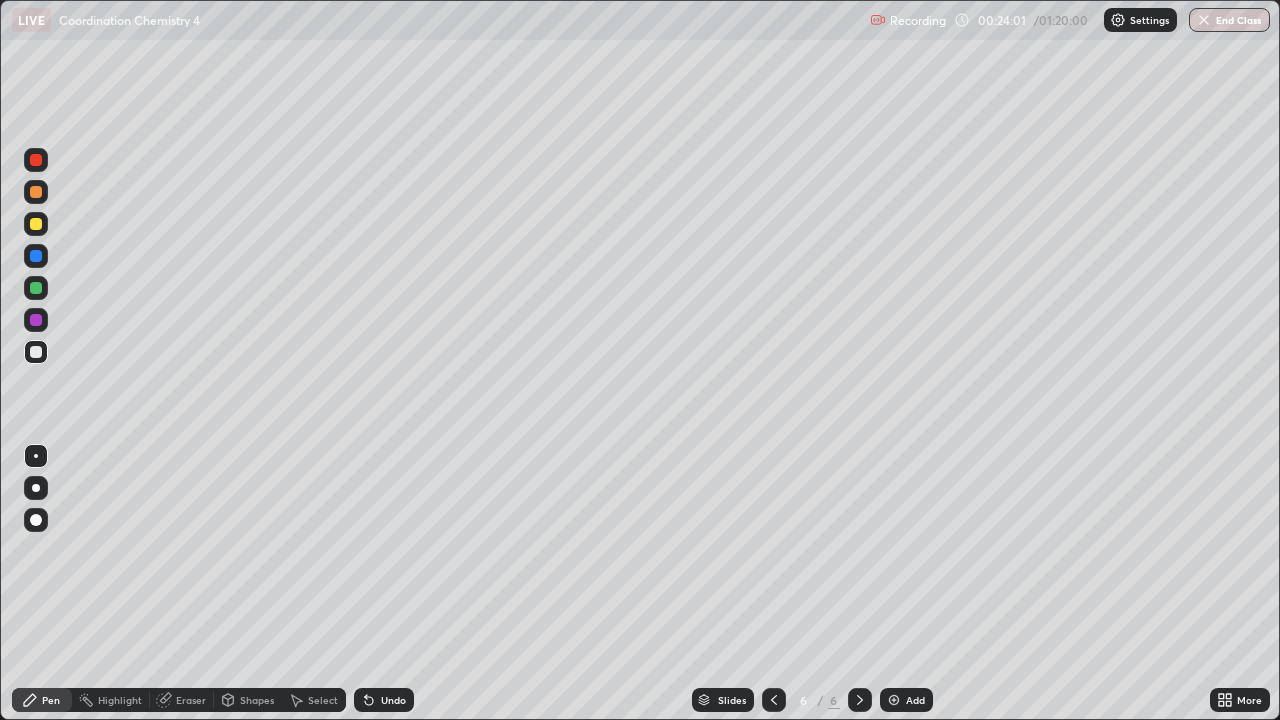 click at bounding box center (894, 700) 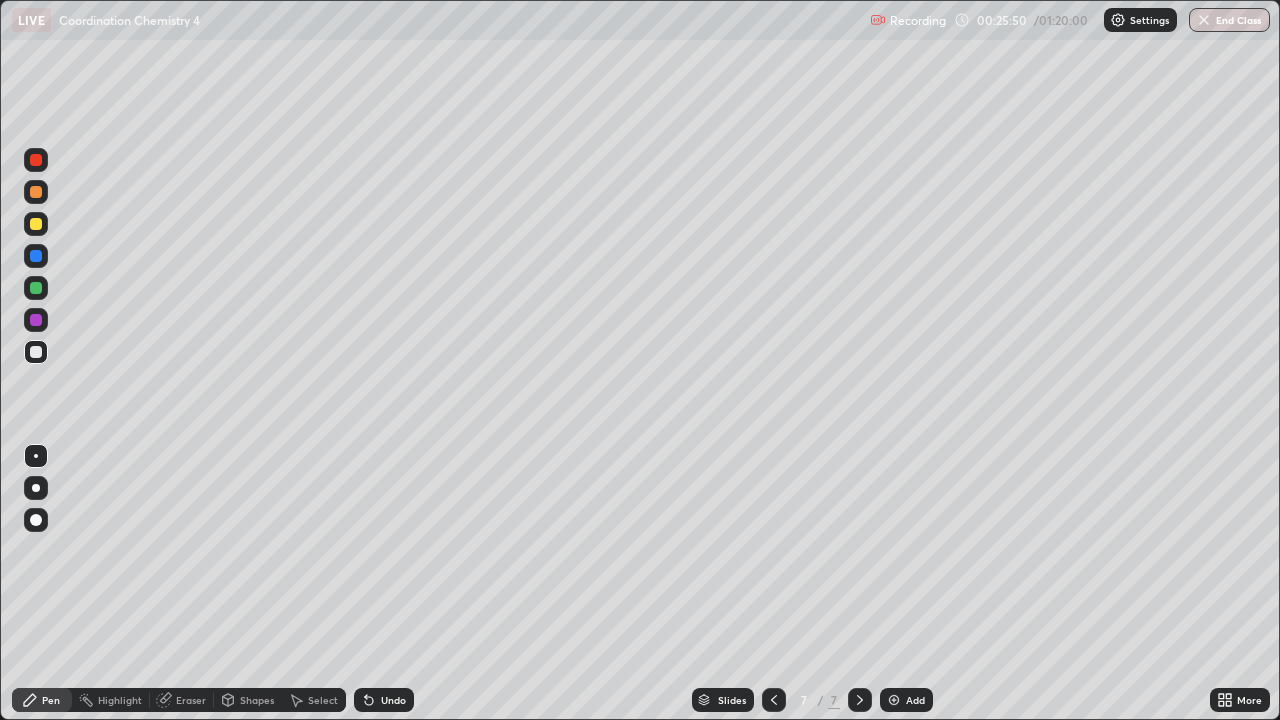 click on "Undo" at bounding box center (393, 700) 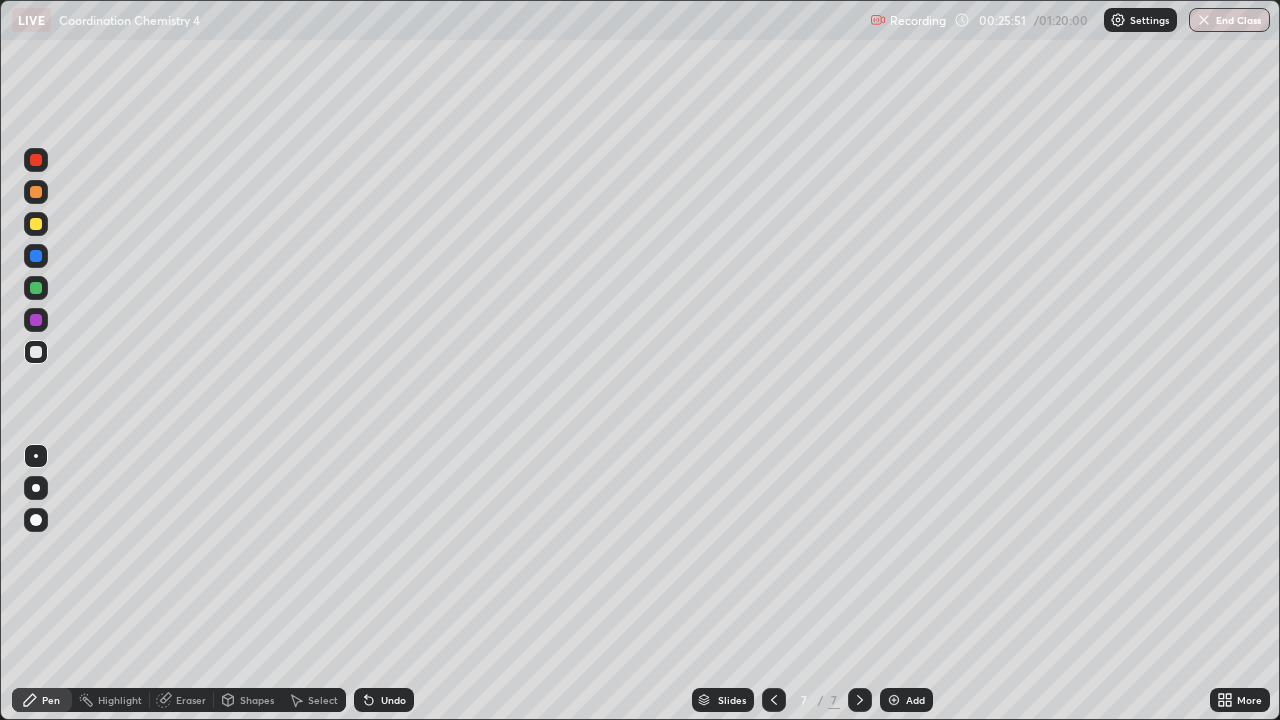 click on "Undo" at bounding box center (393, 700) 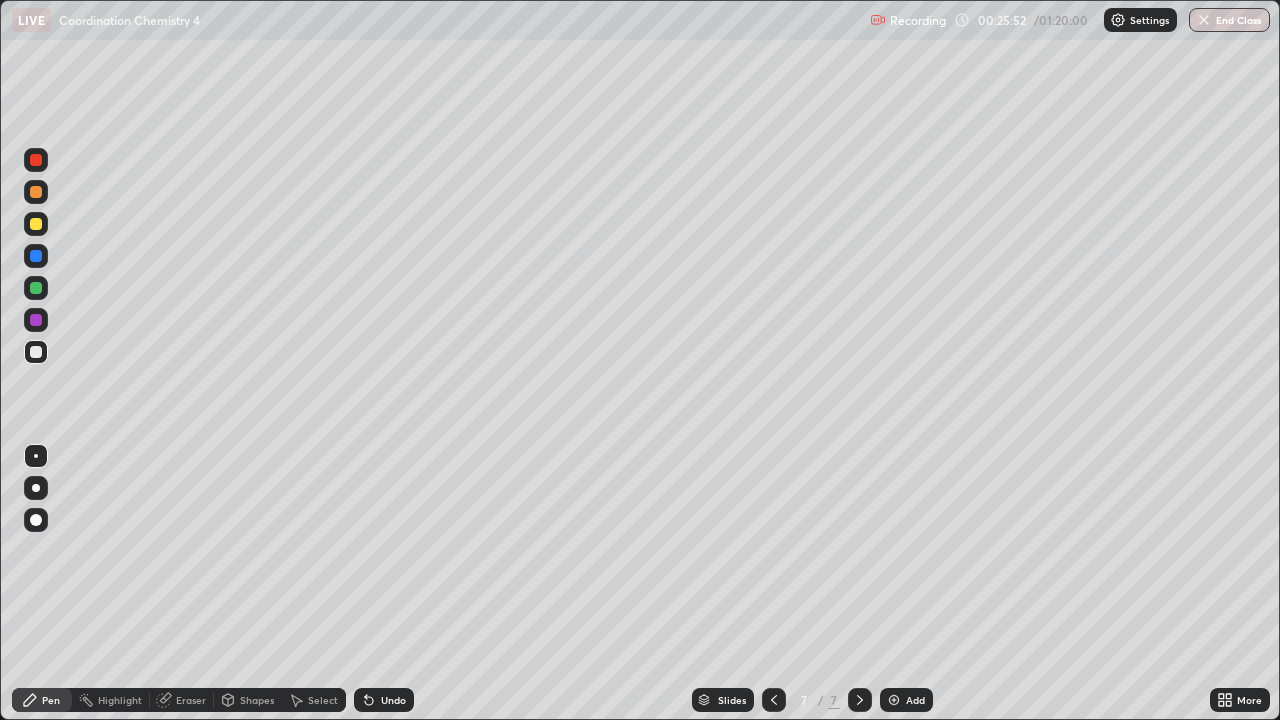click on "Undo" at bounding box center (393, 700) 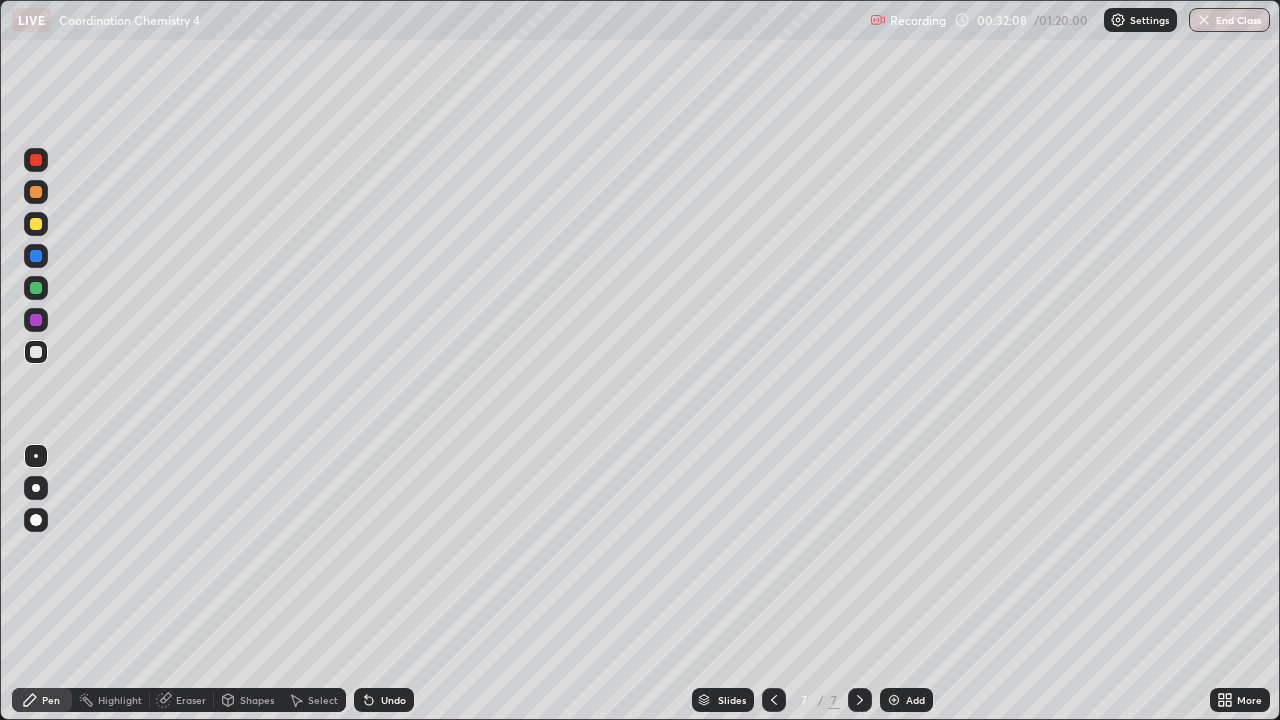 click on "Add" at bounding box center (906, 700) 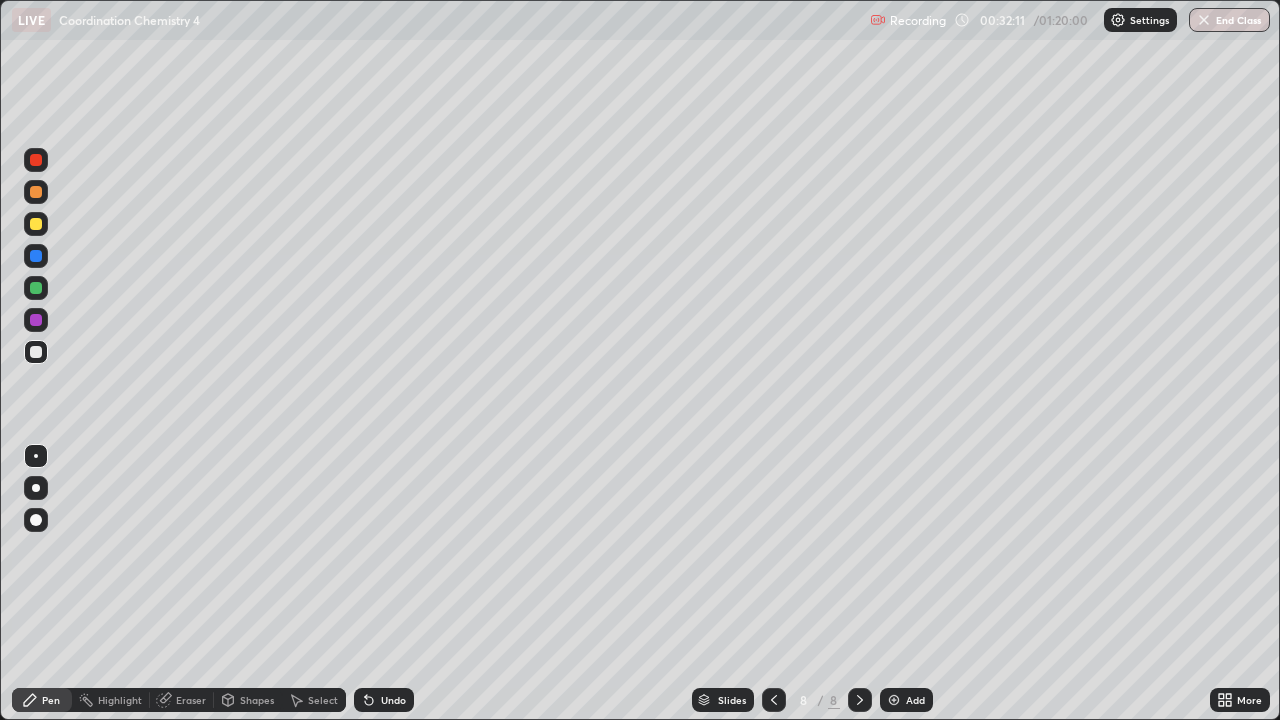 click at bounding box center [36, 224] 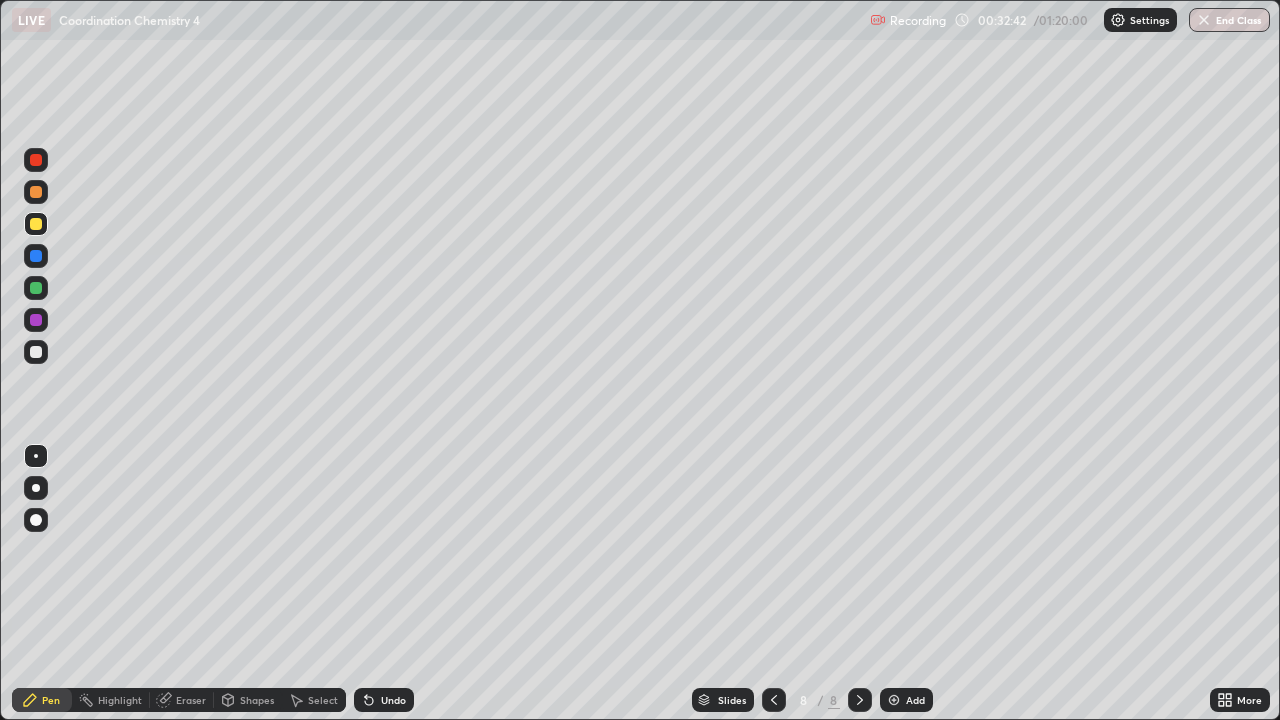 click on "Undo" at bounding box center (393, 700) 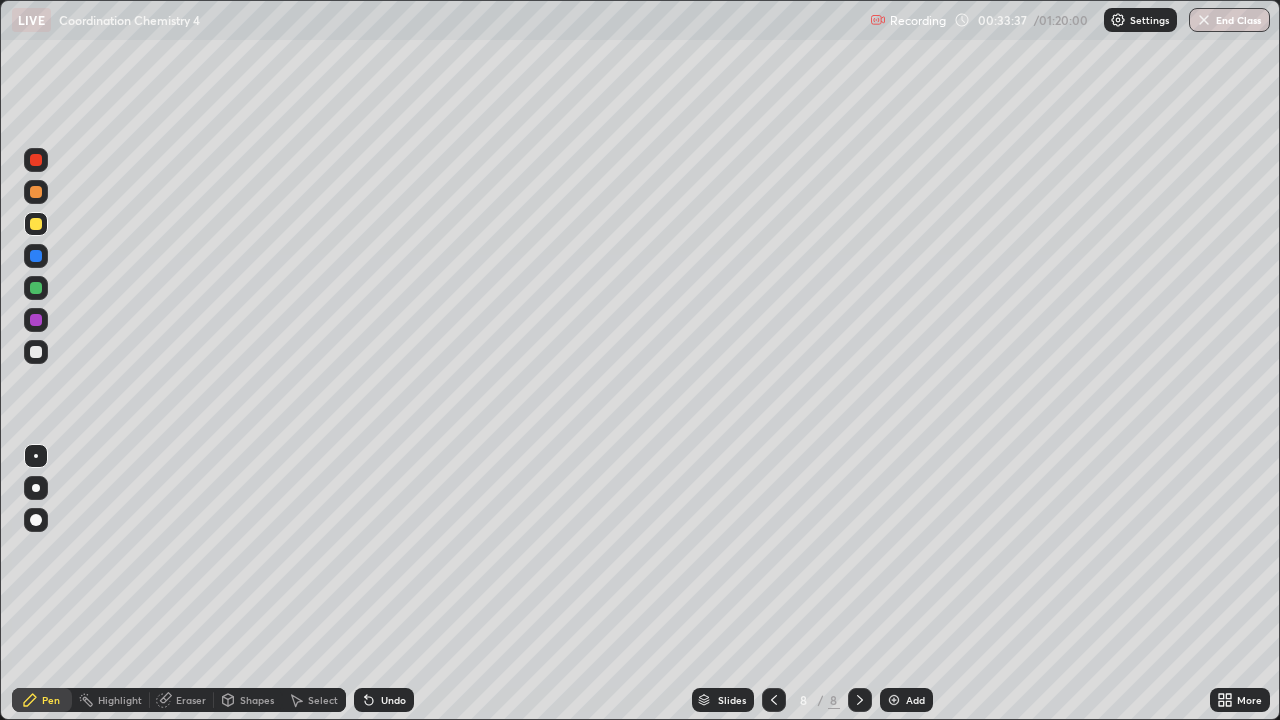 click 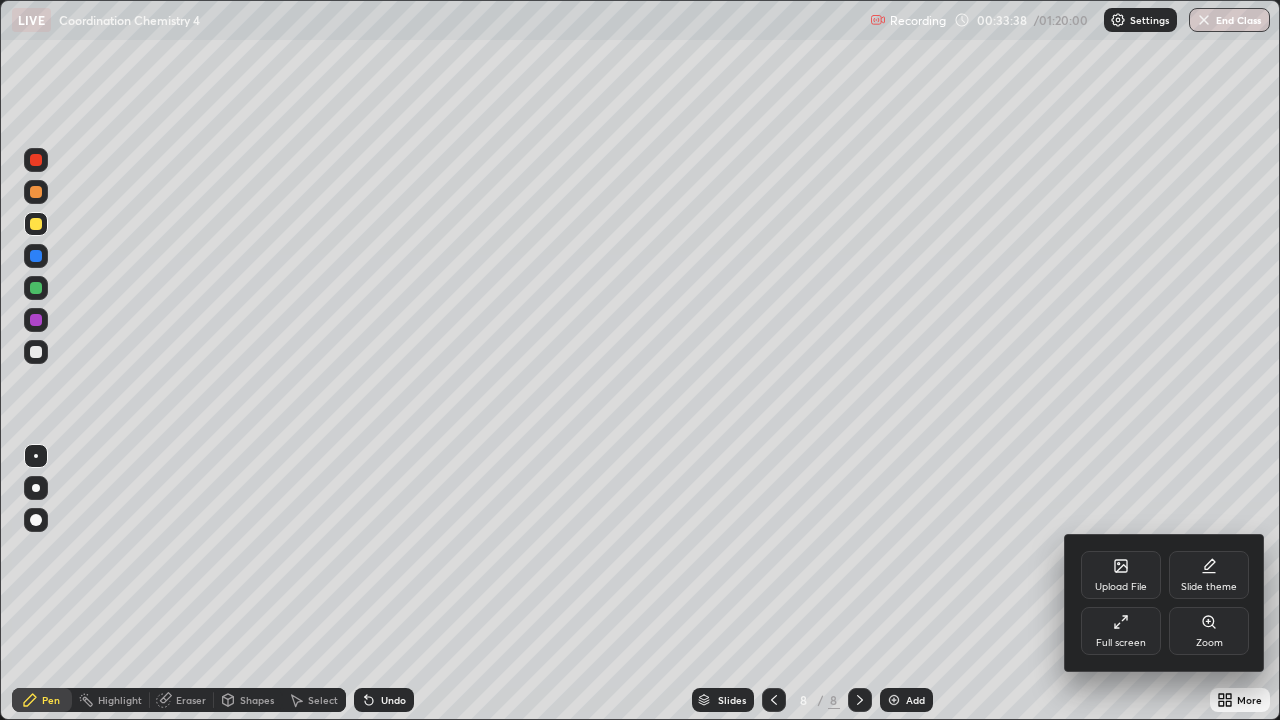 click on "Zoom" at bounding box center [1209, 643] 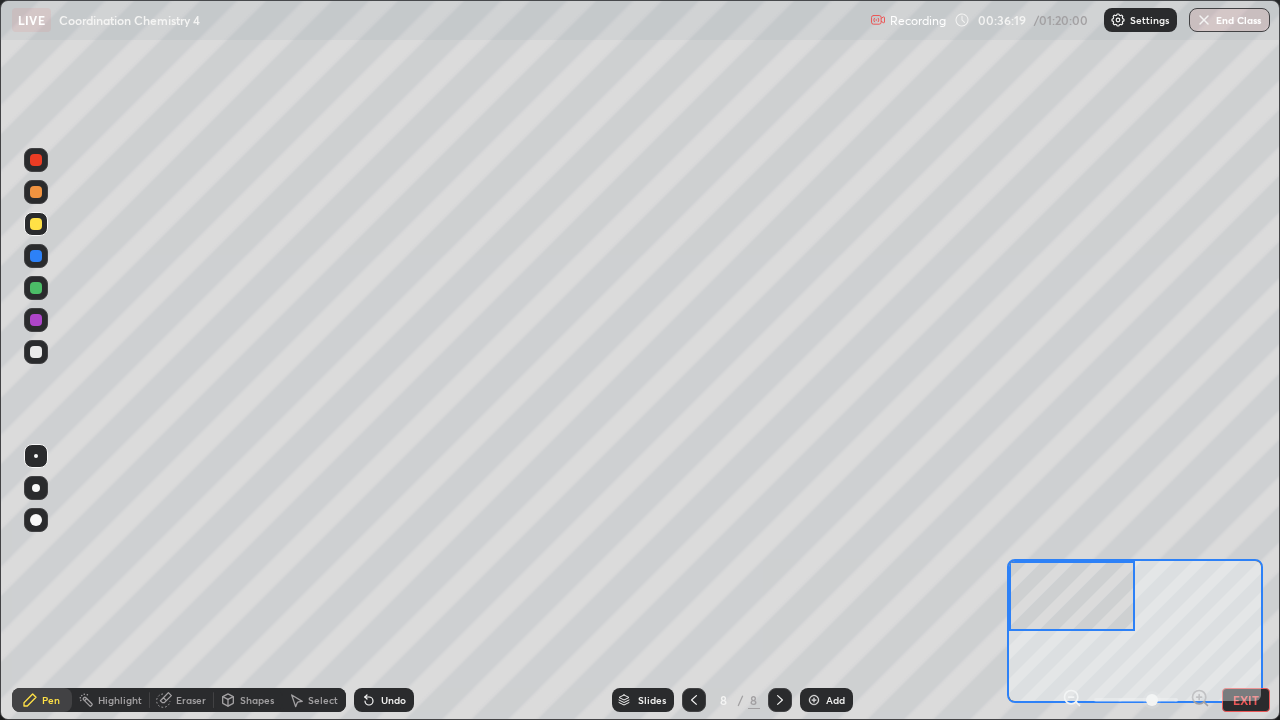 click on "EXIT" at bounding box center [1246, 700] 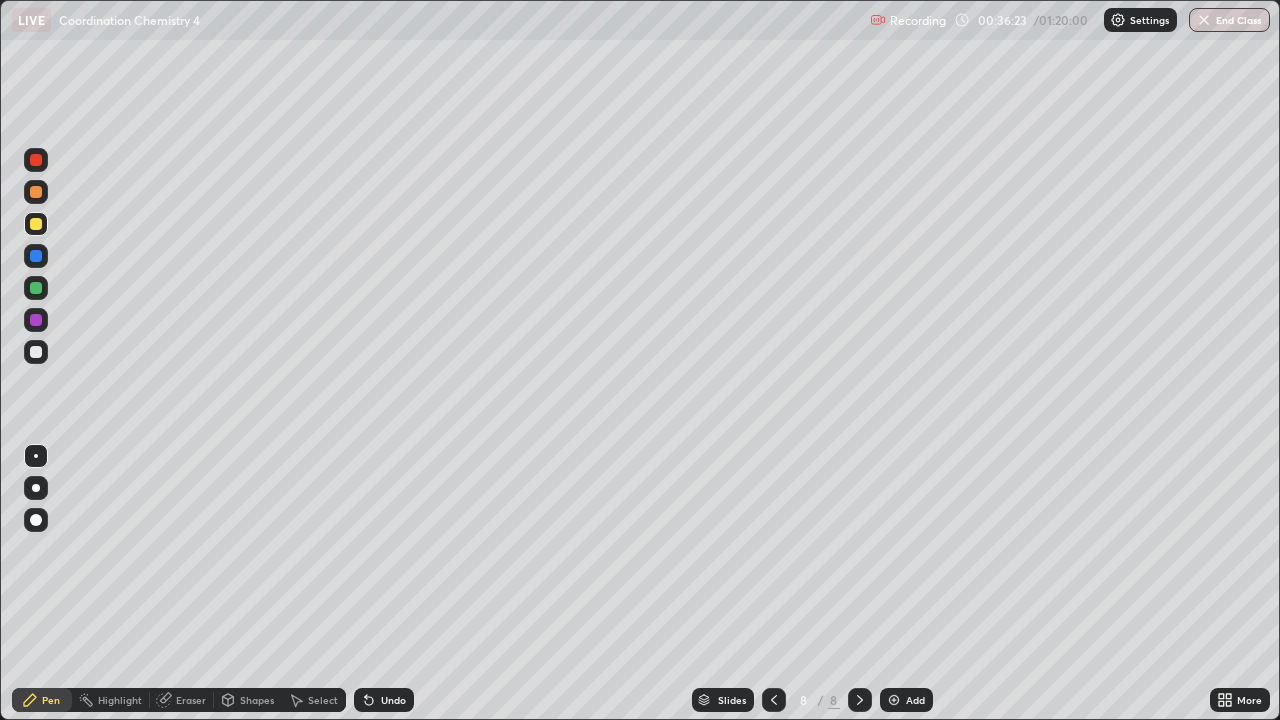 click at bounding box center (36, 352) 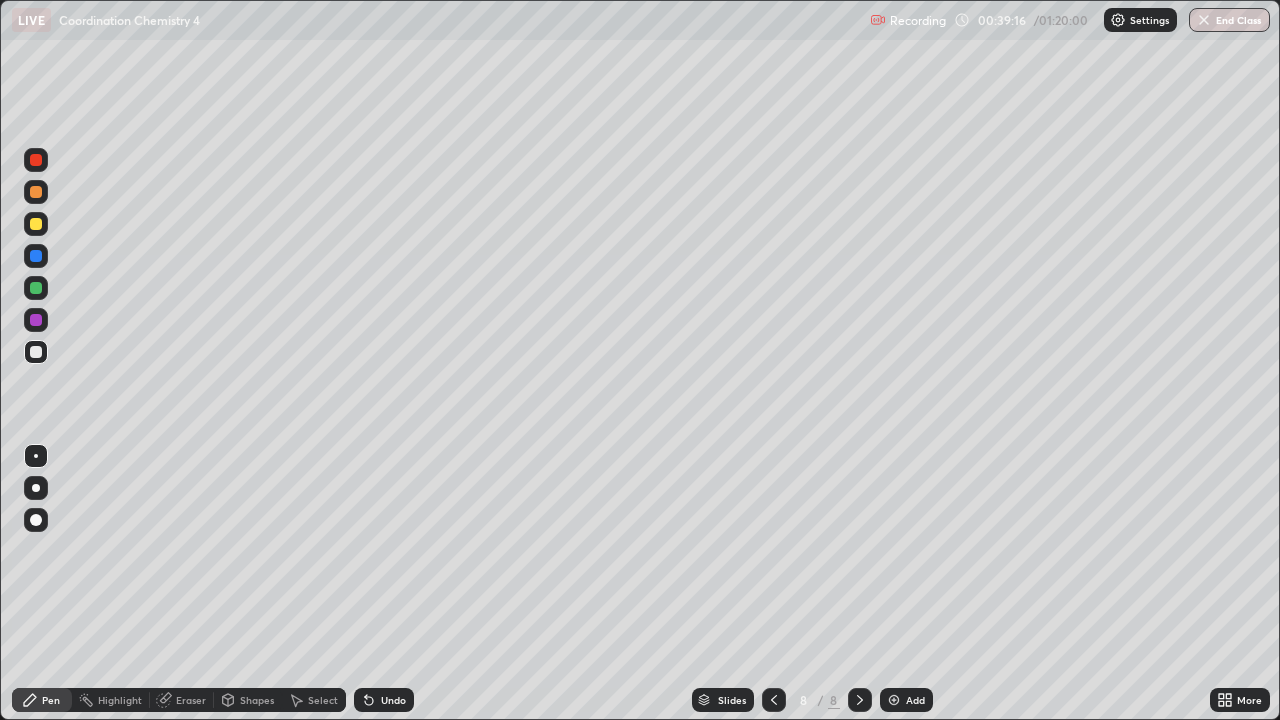 click on "Undo" at bounding box center (393, 700) 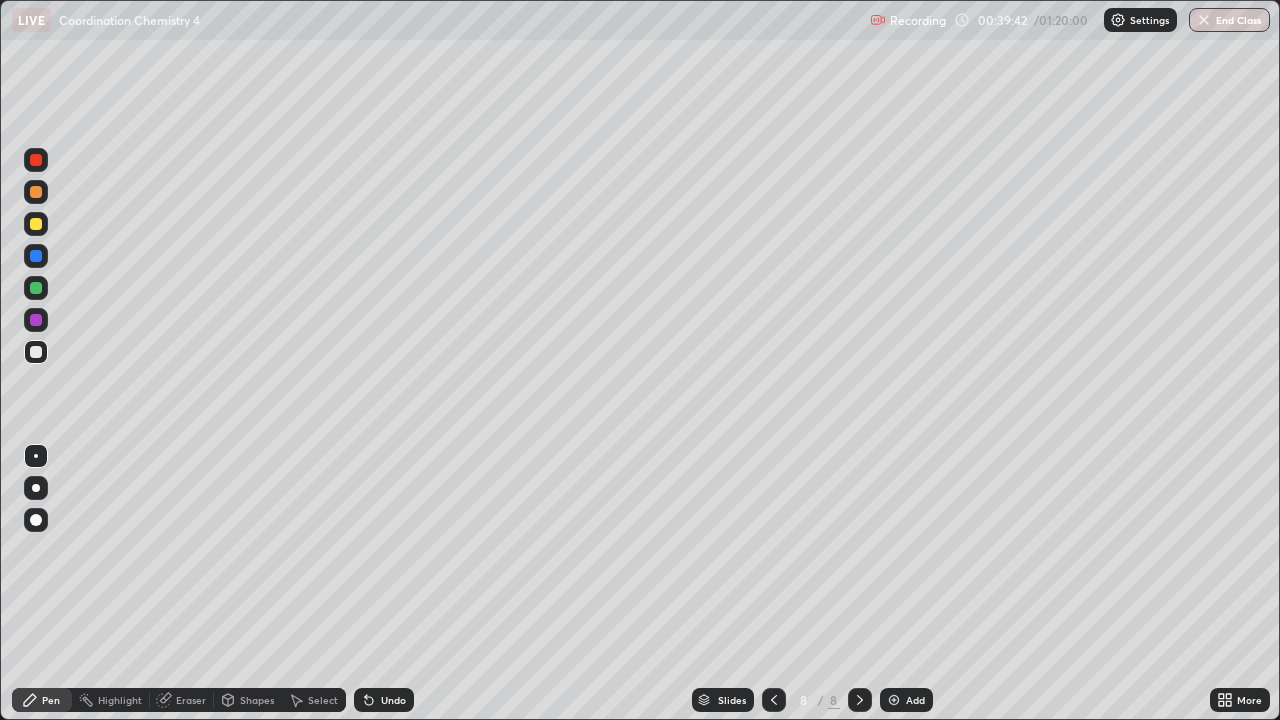 click on "Undo" at bounding box center (393, 700) 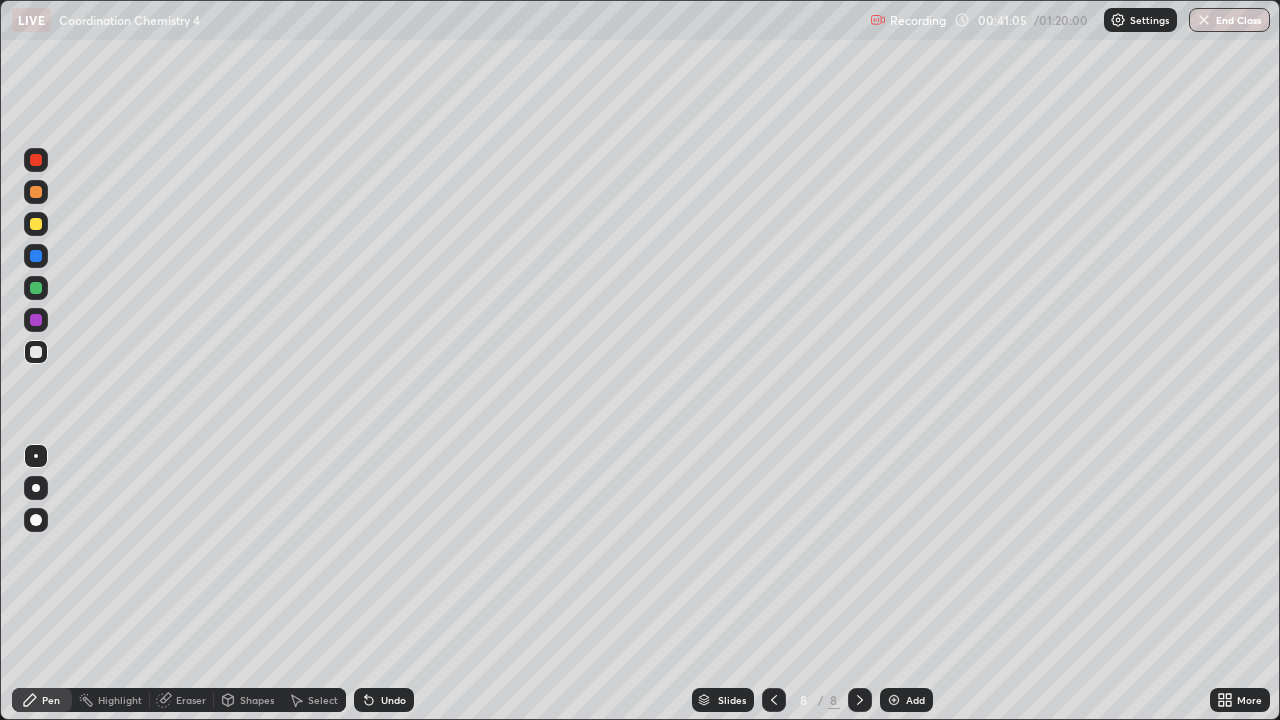 click 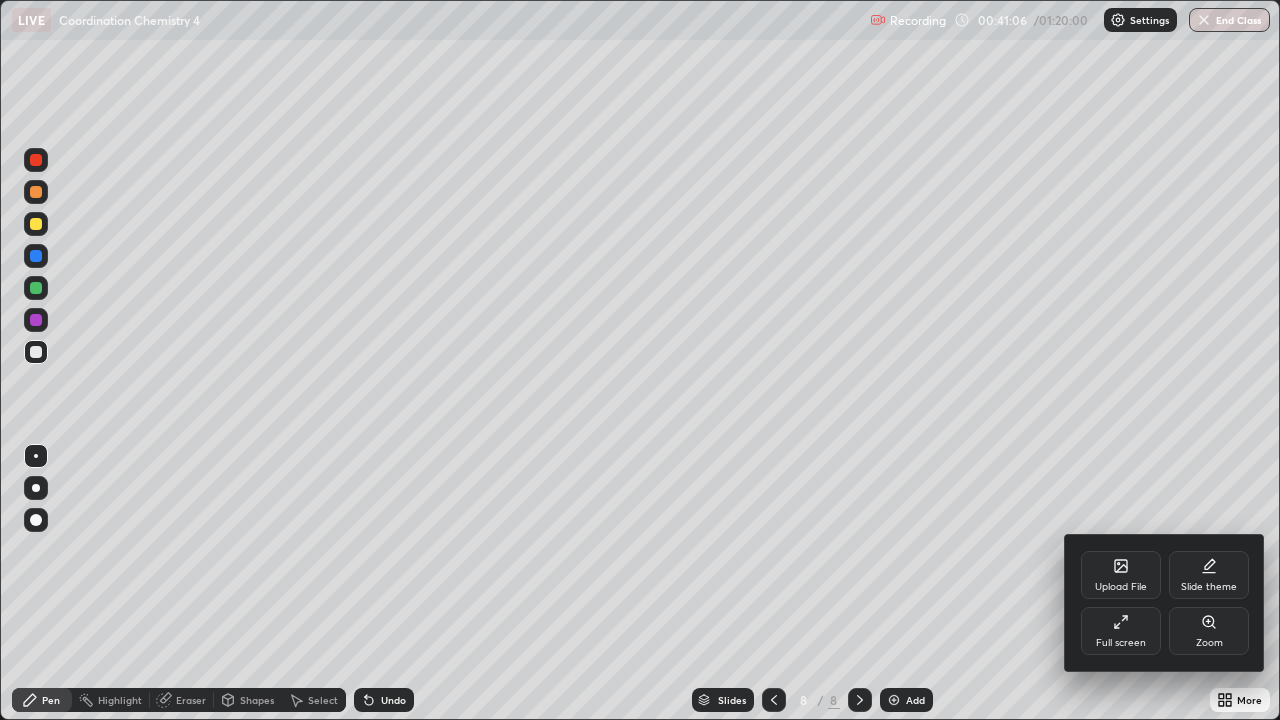 click on "Zoom" at bounding box center [1209, 643] 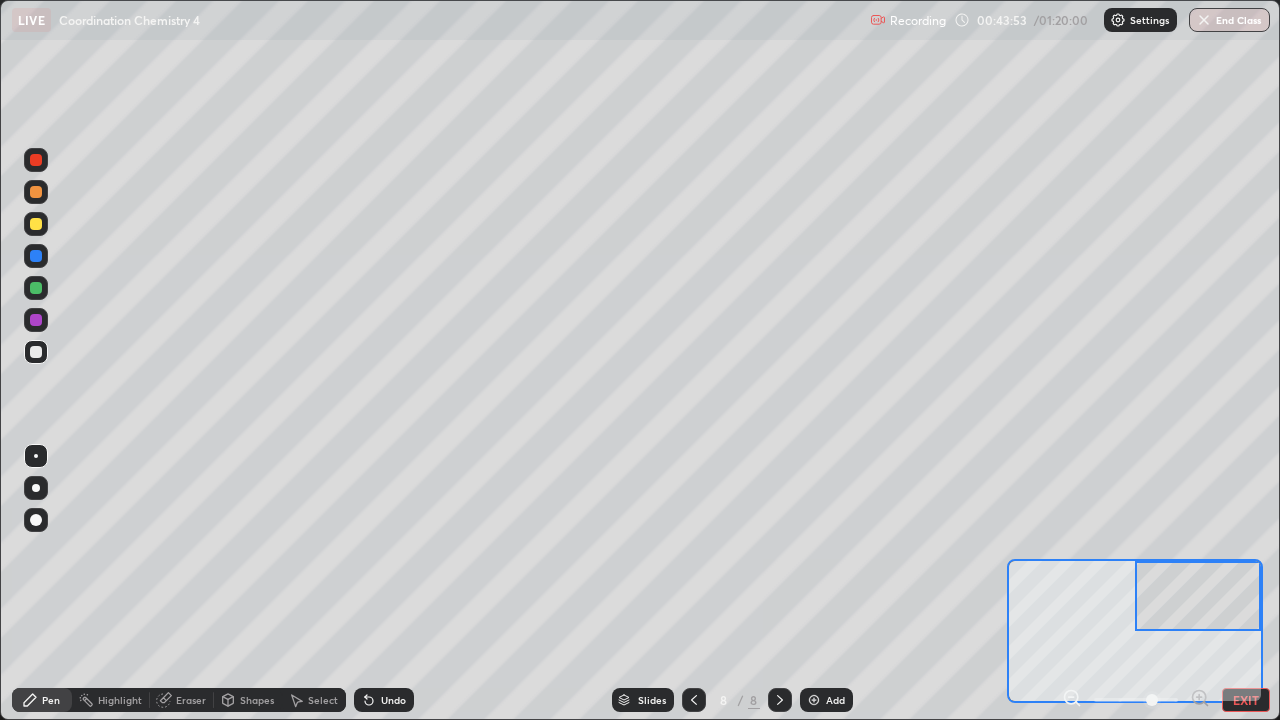 click on "EXIT" at bounding box center [1246, 700] 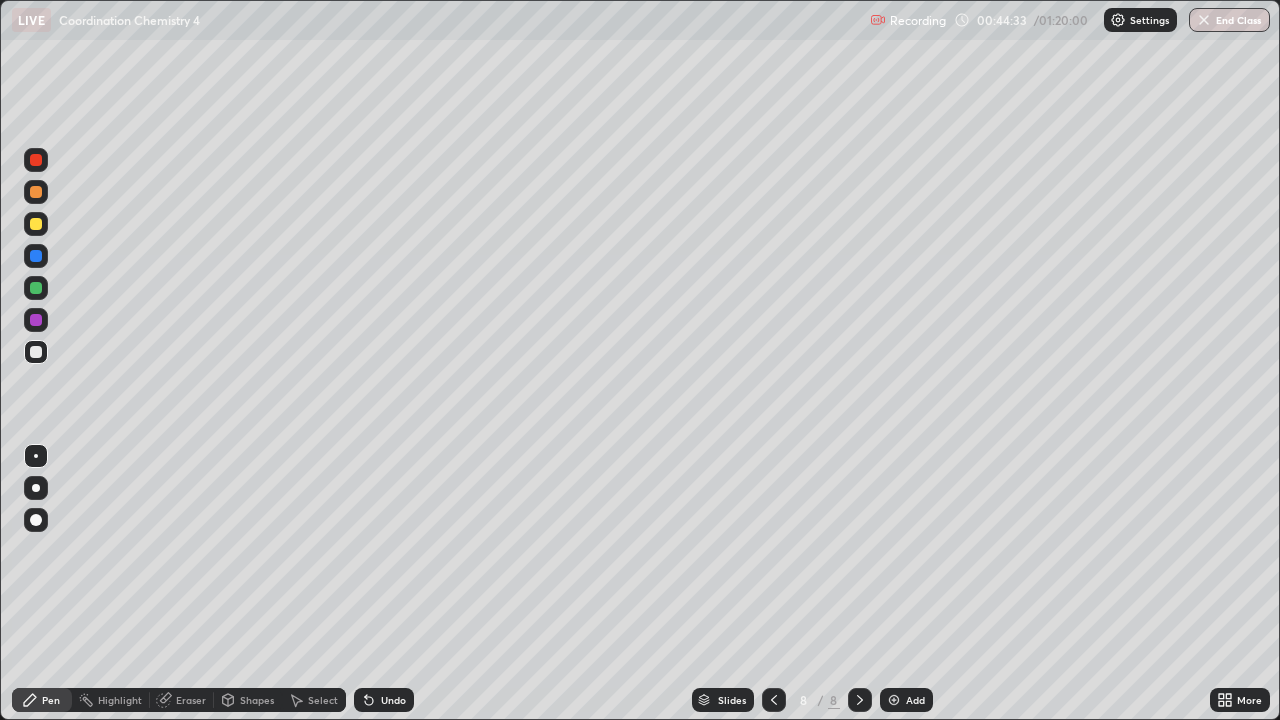 click 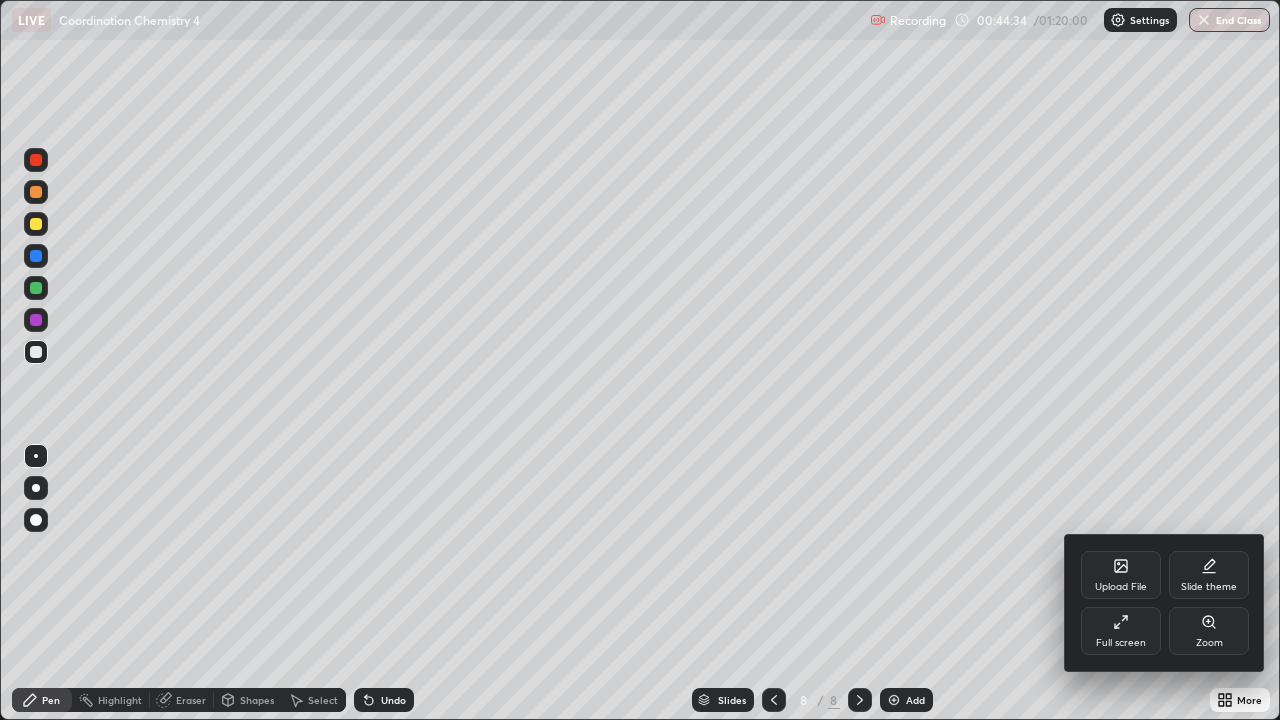 click on "Zoom" at bounding box center (1209, 631) 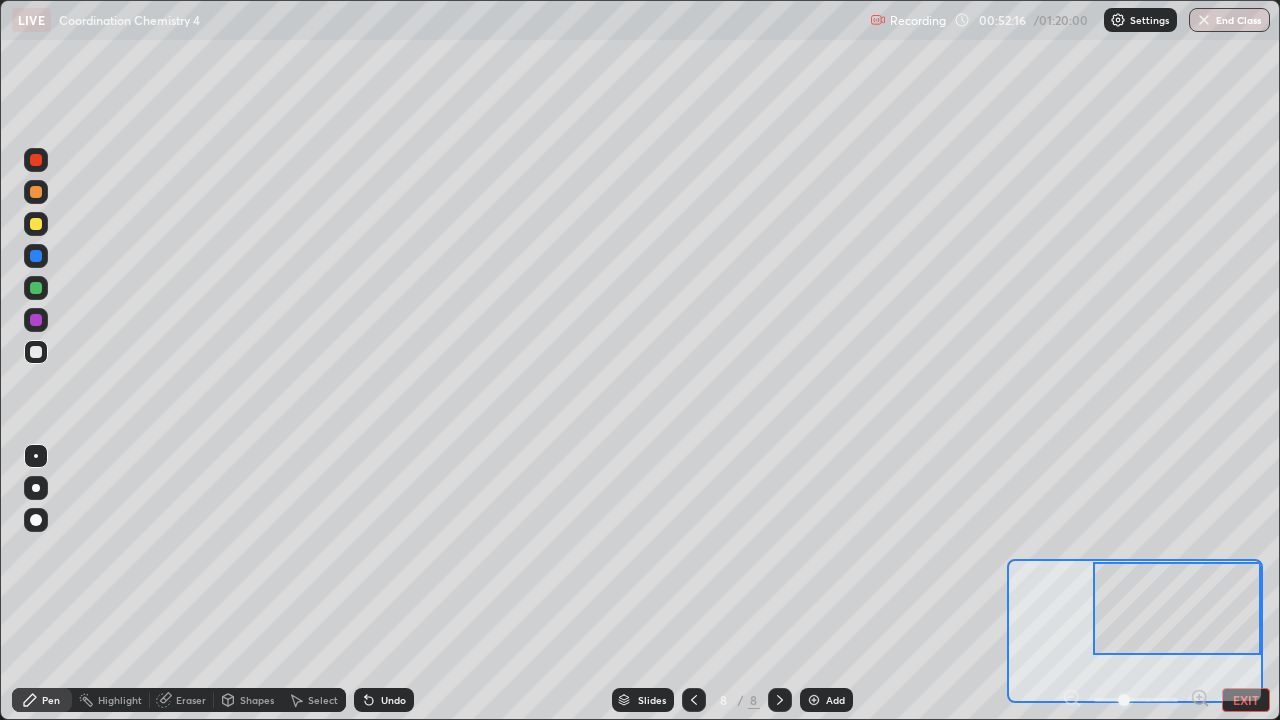 click on "EXIT" at bounding box center [1246, 700] 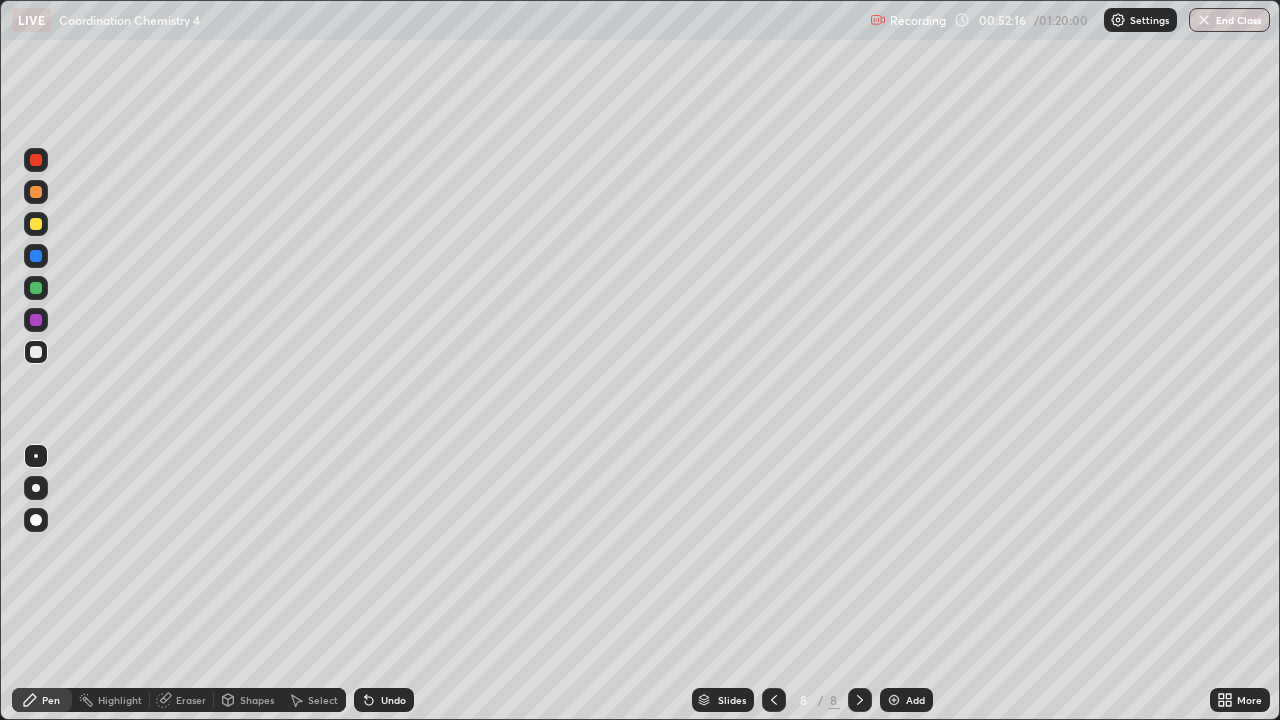 click on "Add" at bounding box center (915, 700) 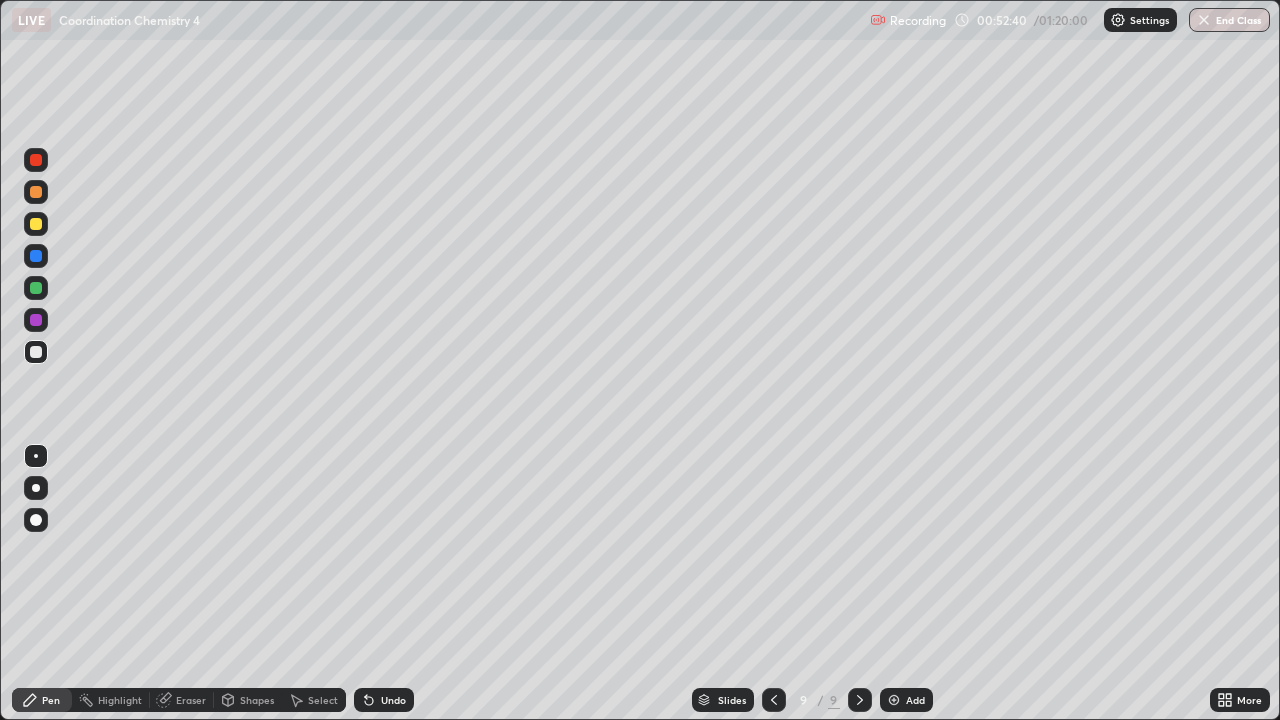 click at bounding box center (36, 288) 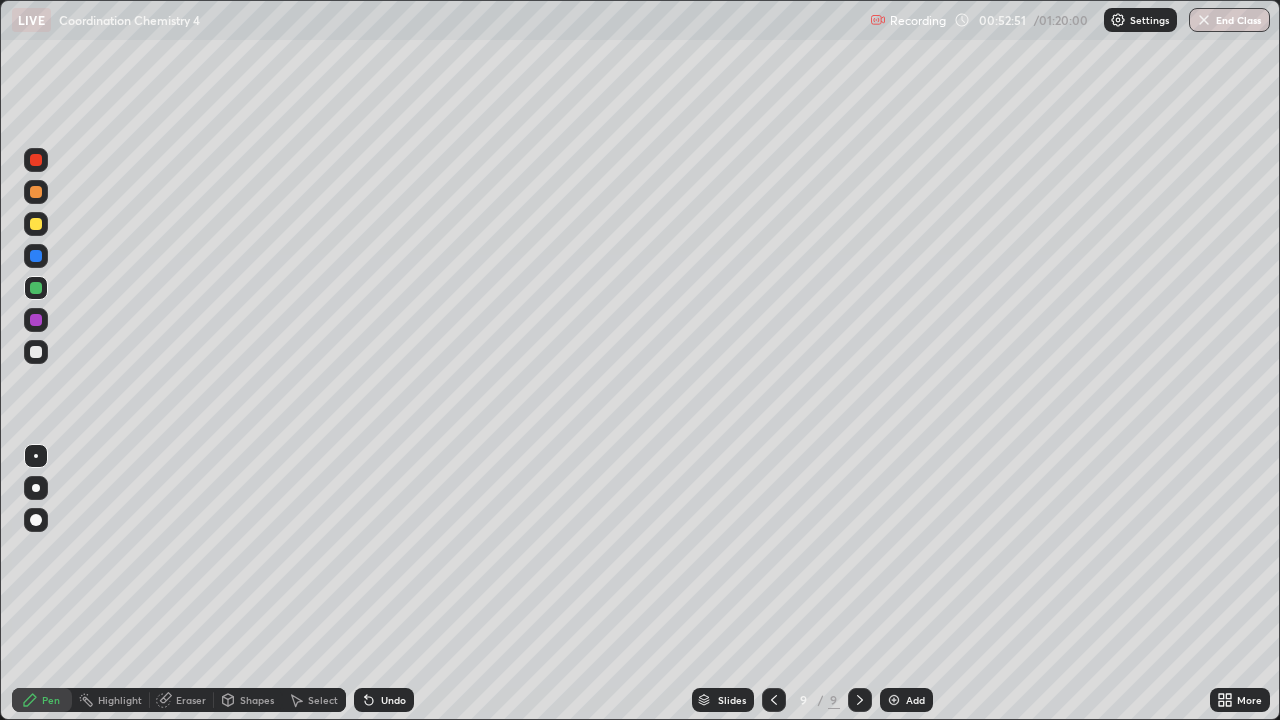 click on "Undo" at bounding box center [384, 700] 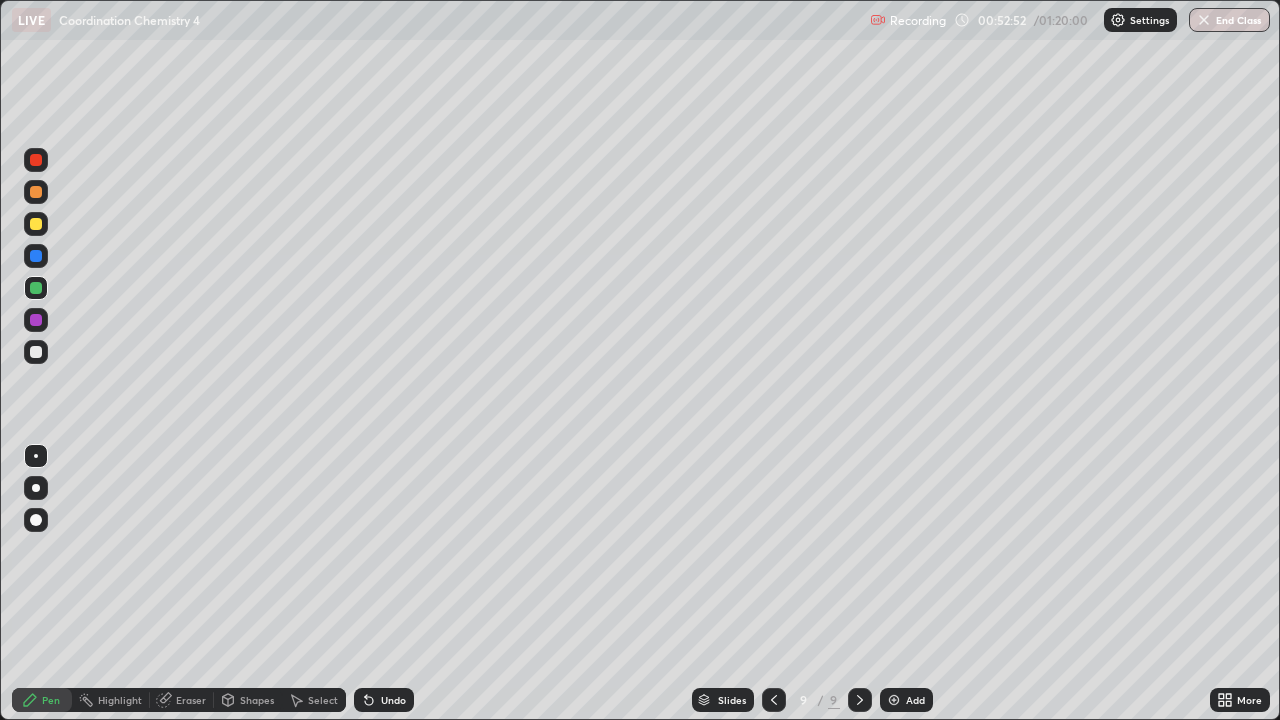 click on "Undo" at bounding box center (384, 700) 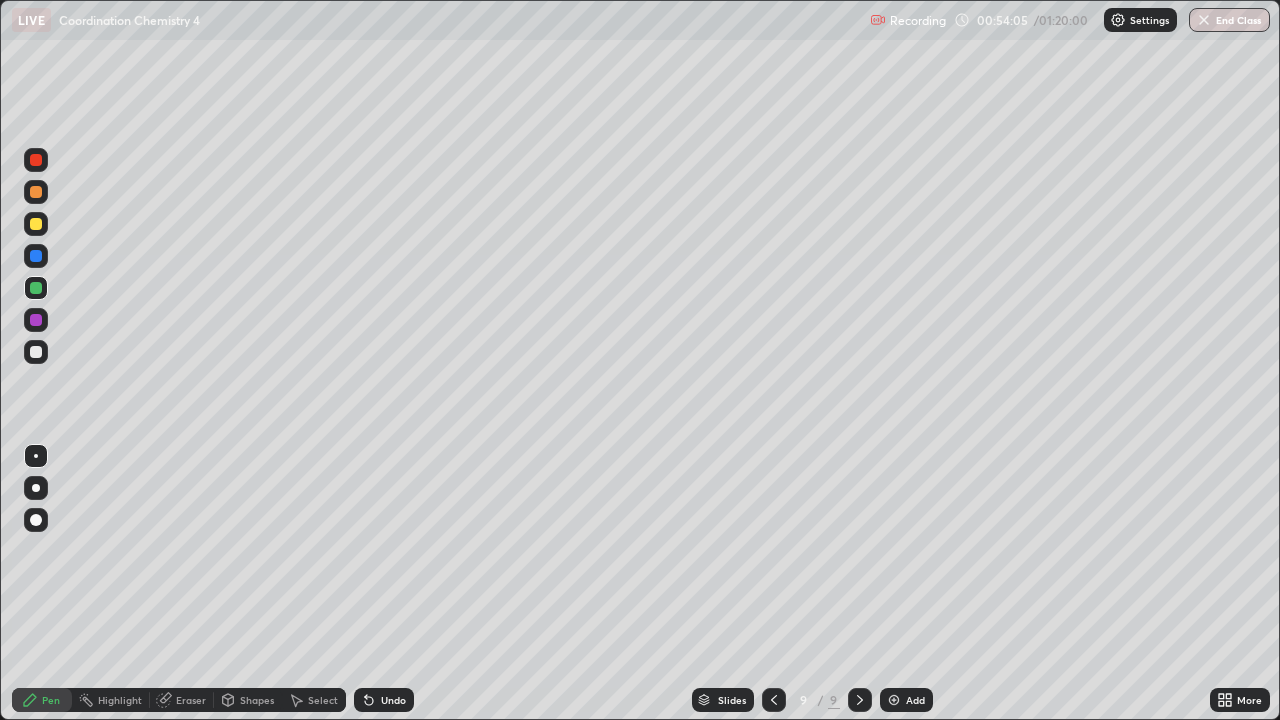 click on "Undo" at bounding box center [384, 700] 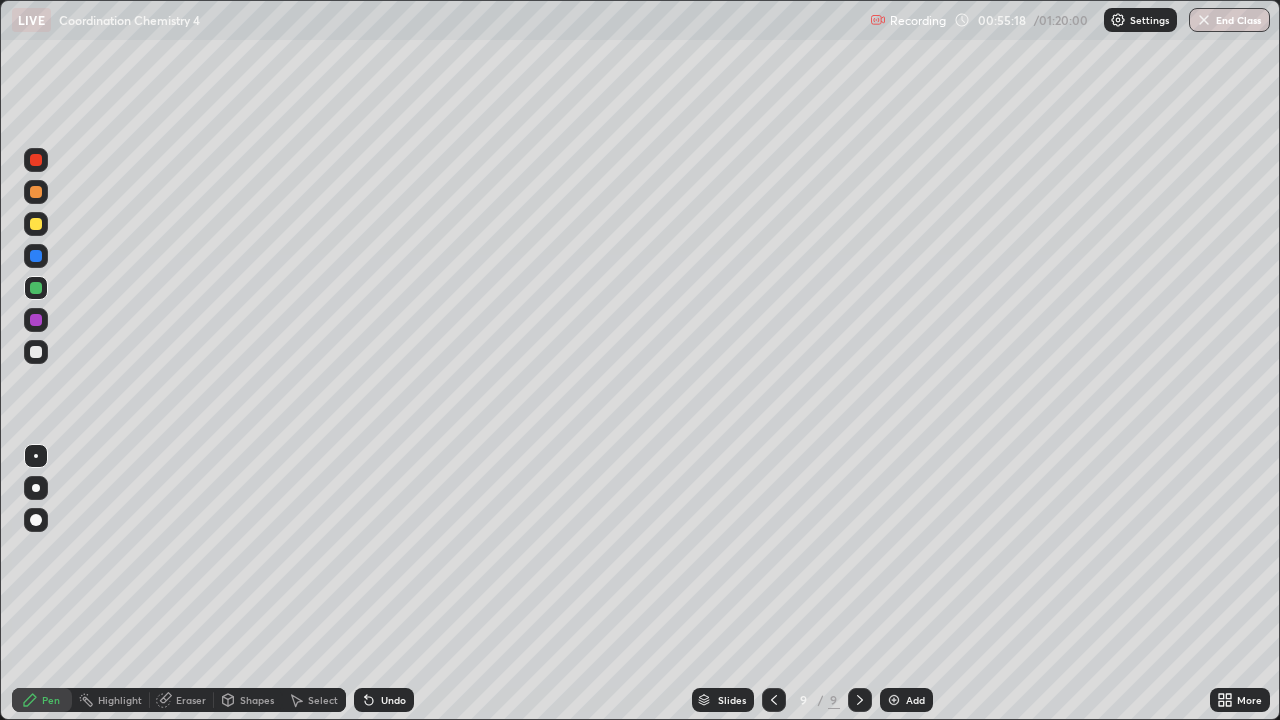 click on "Undo" at bounding box center [393, 700] 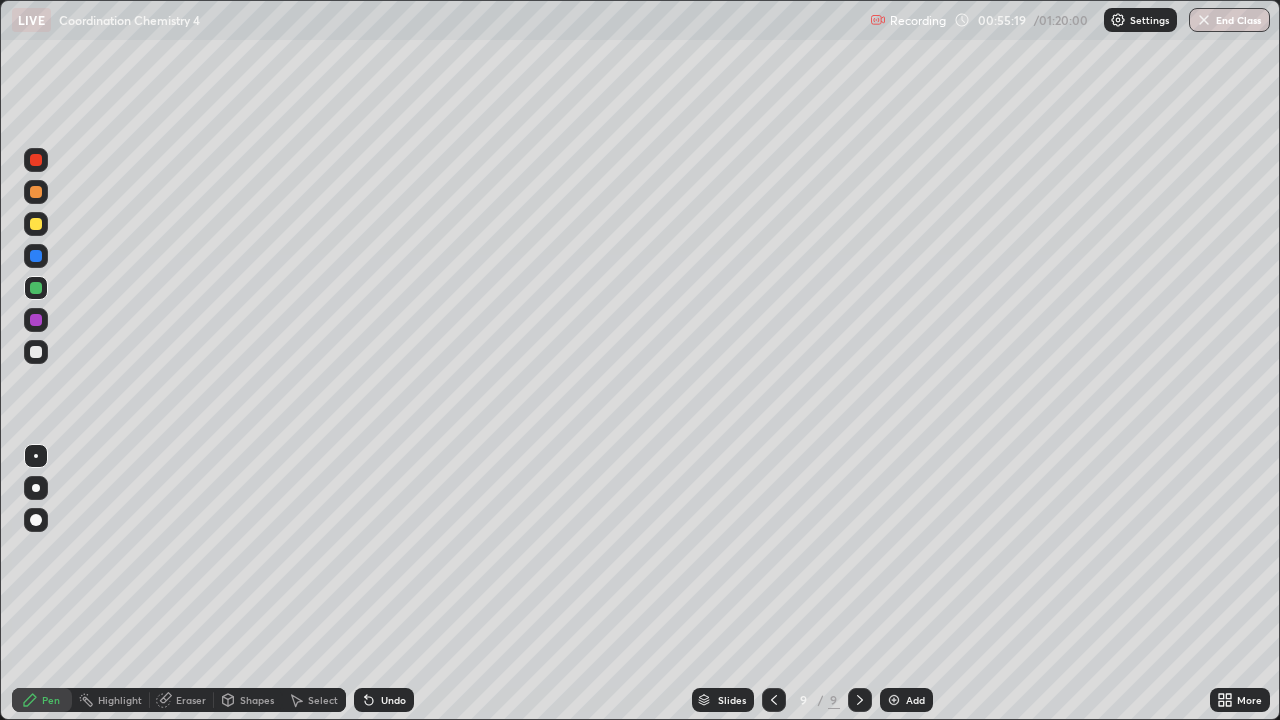 click on "Undo" at bounding box center [384, 700] 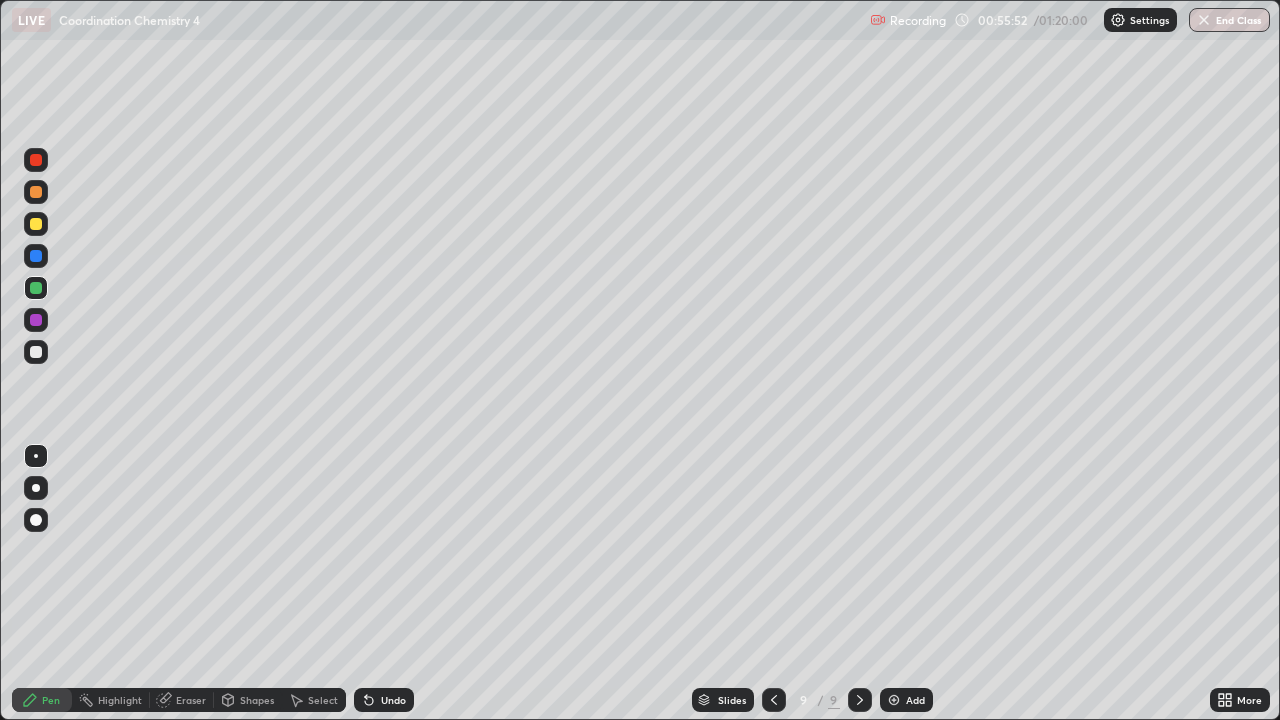 click on "Undo" at bounding box center [393, 700] 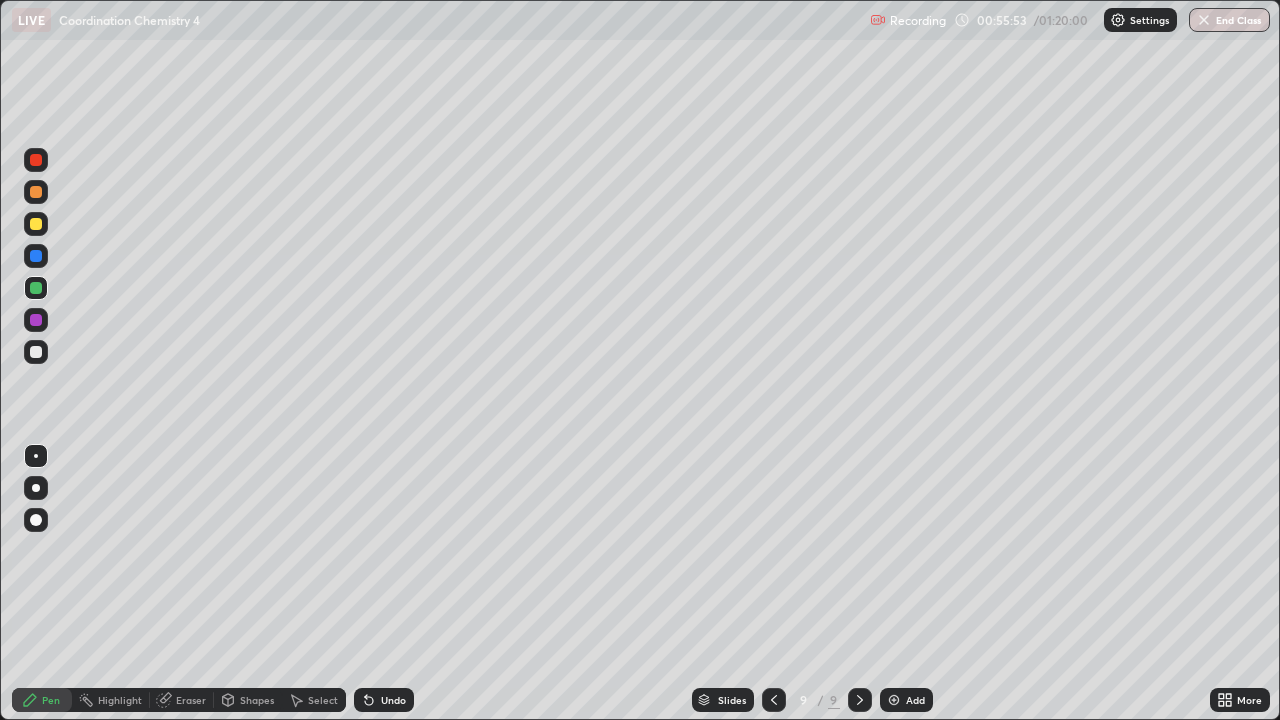 click on "Undo" at bounding box center (393, 700) 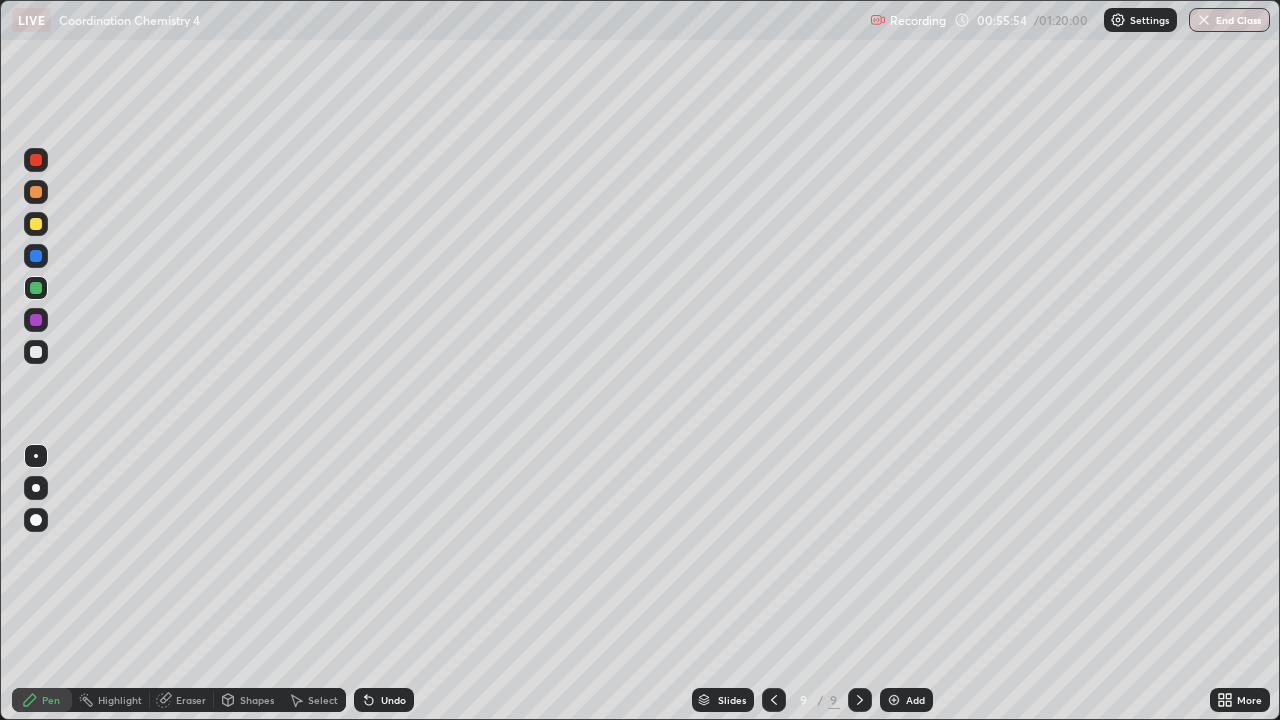 click on "Undo" at bounding box center [384, 700] 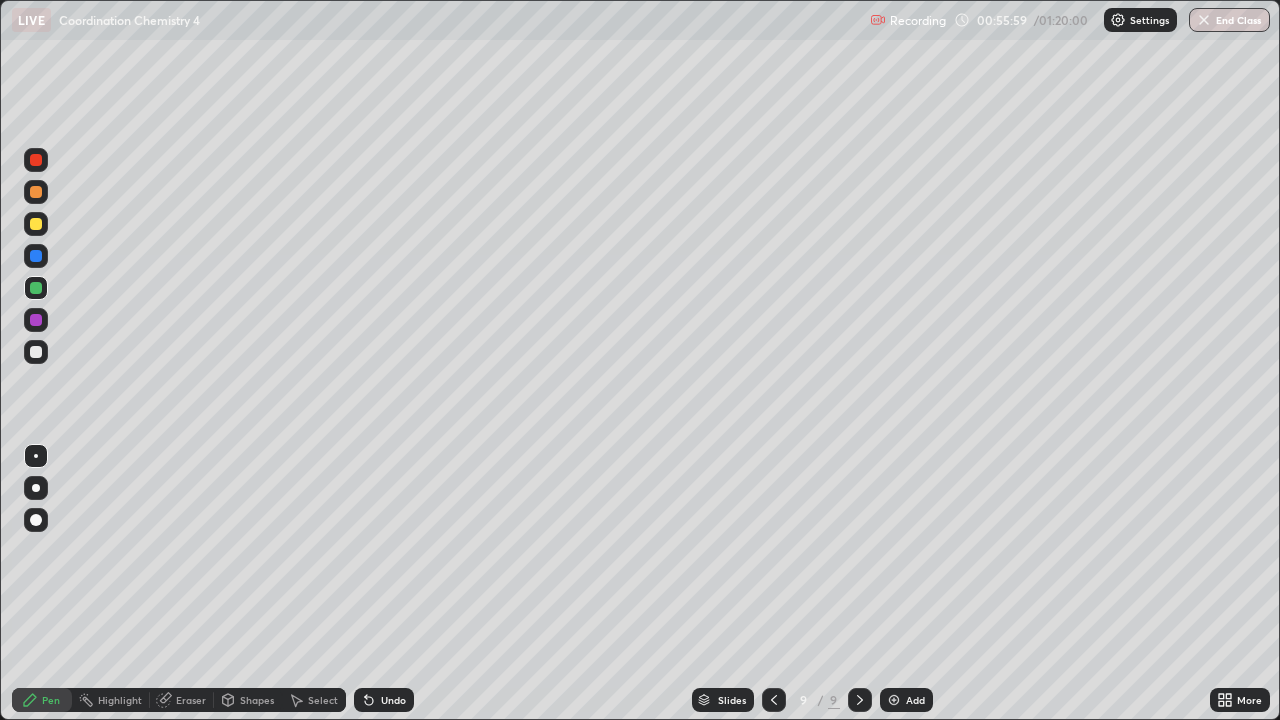 click on "Undo" at bounding box center [393, 700] 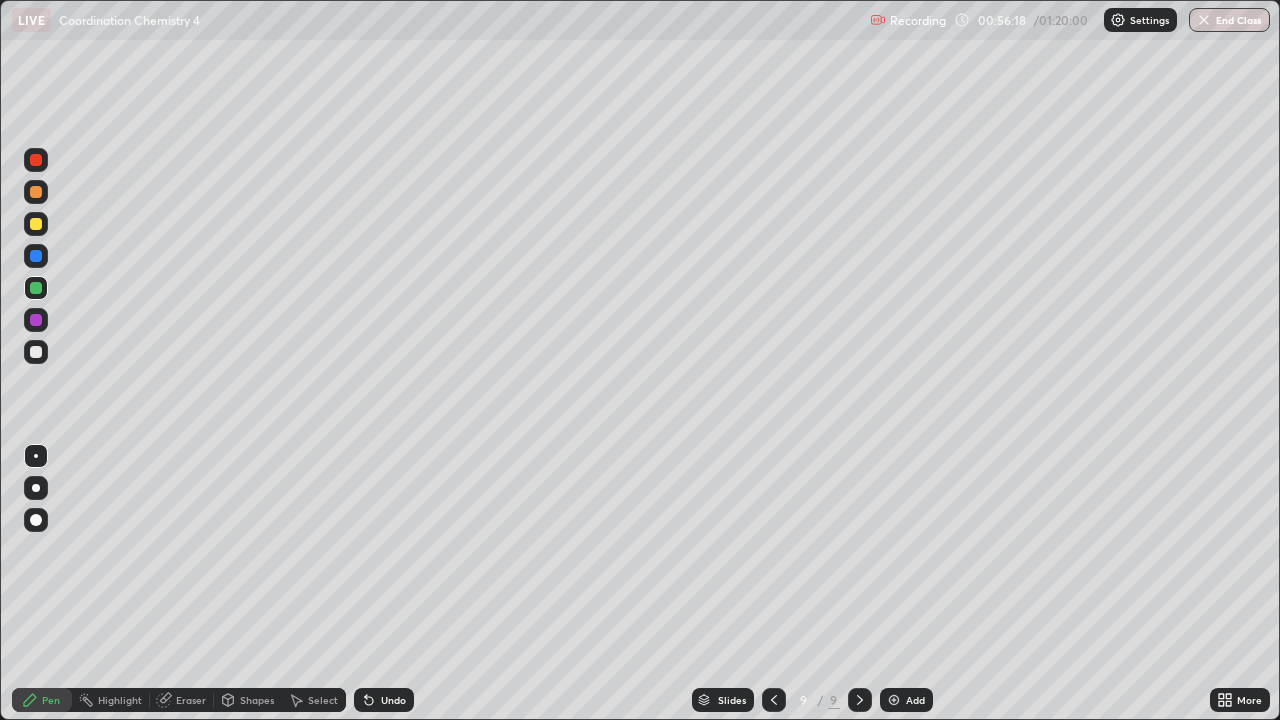 click 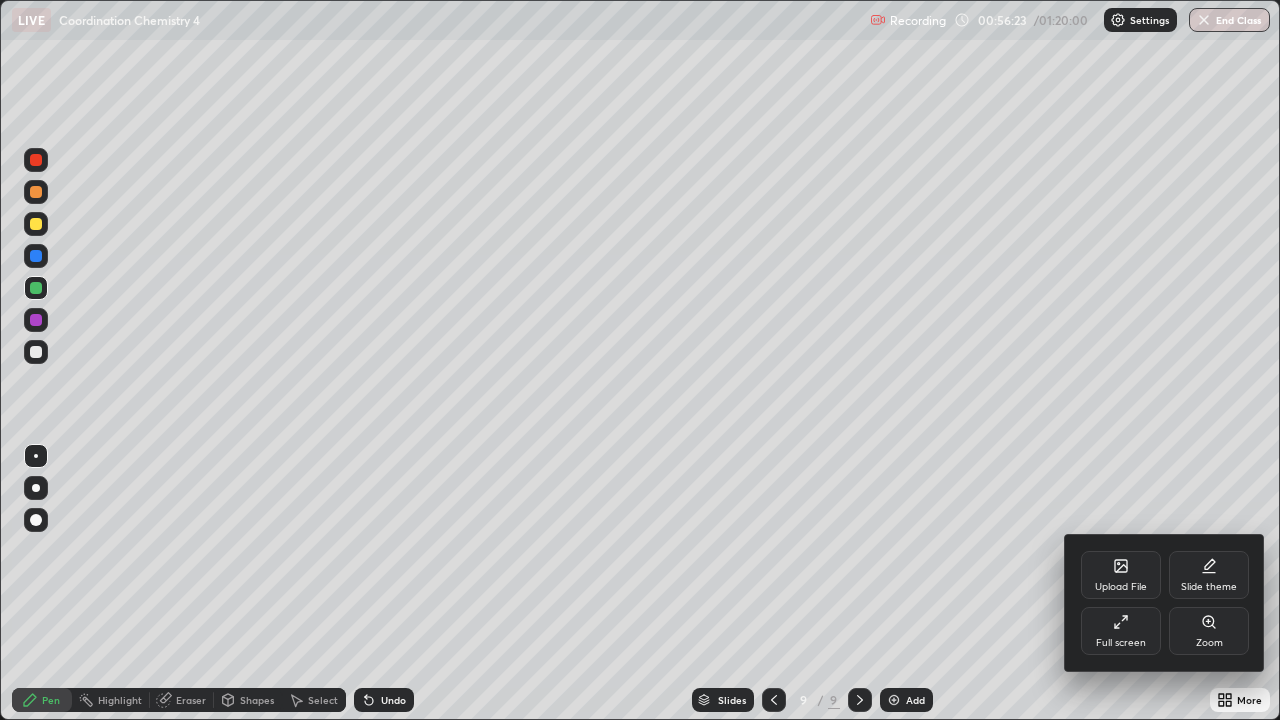 click 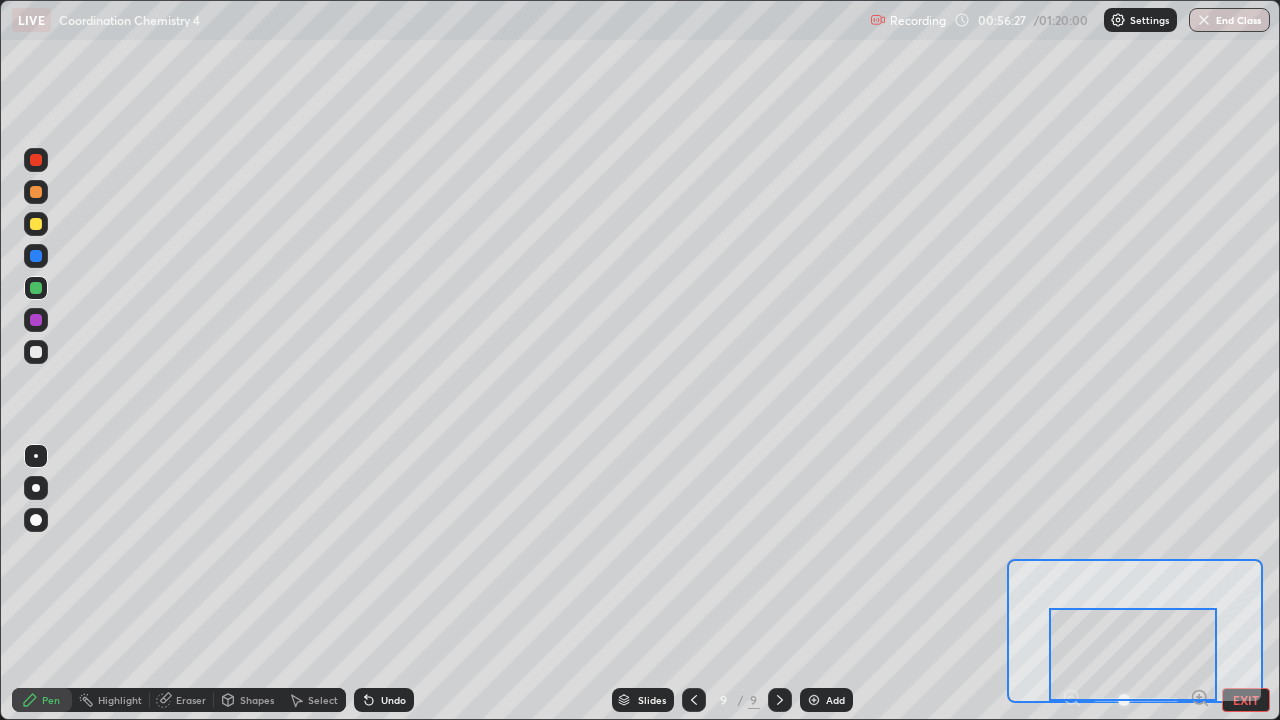 click at bounding box center (1133, 654) 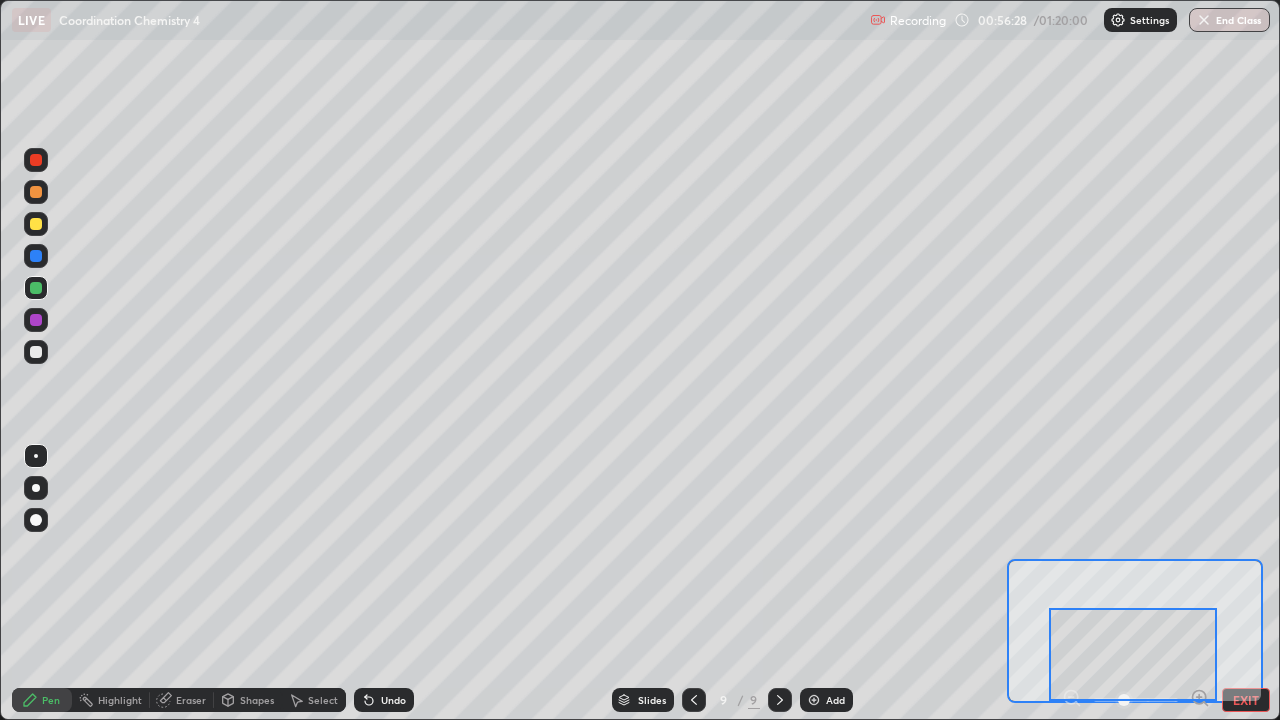 click at bounding box center (1133, 654) 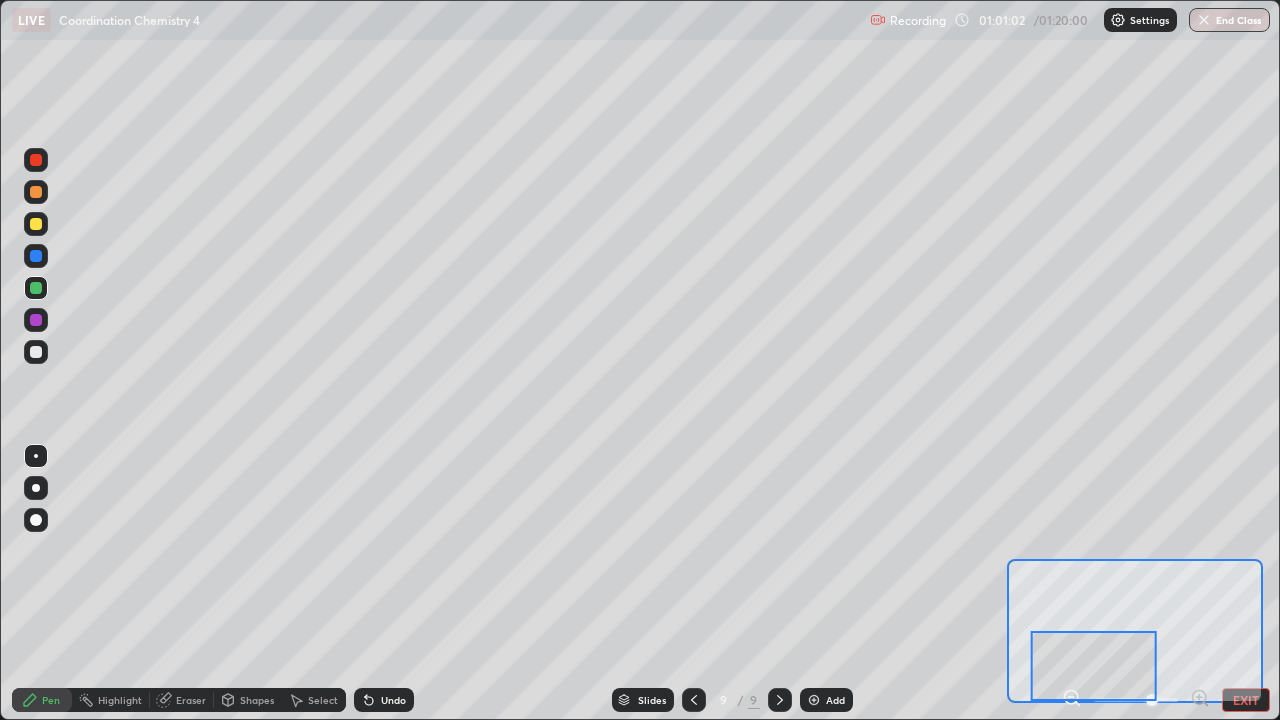 click at bounding box center [36, 224] 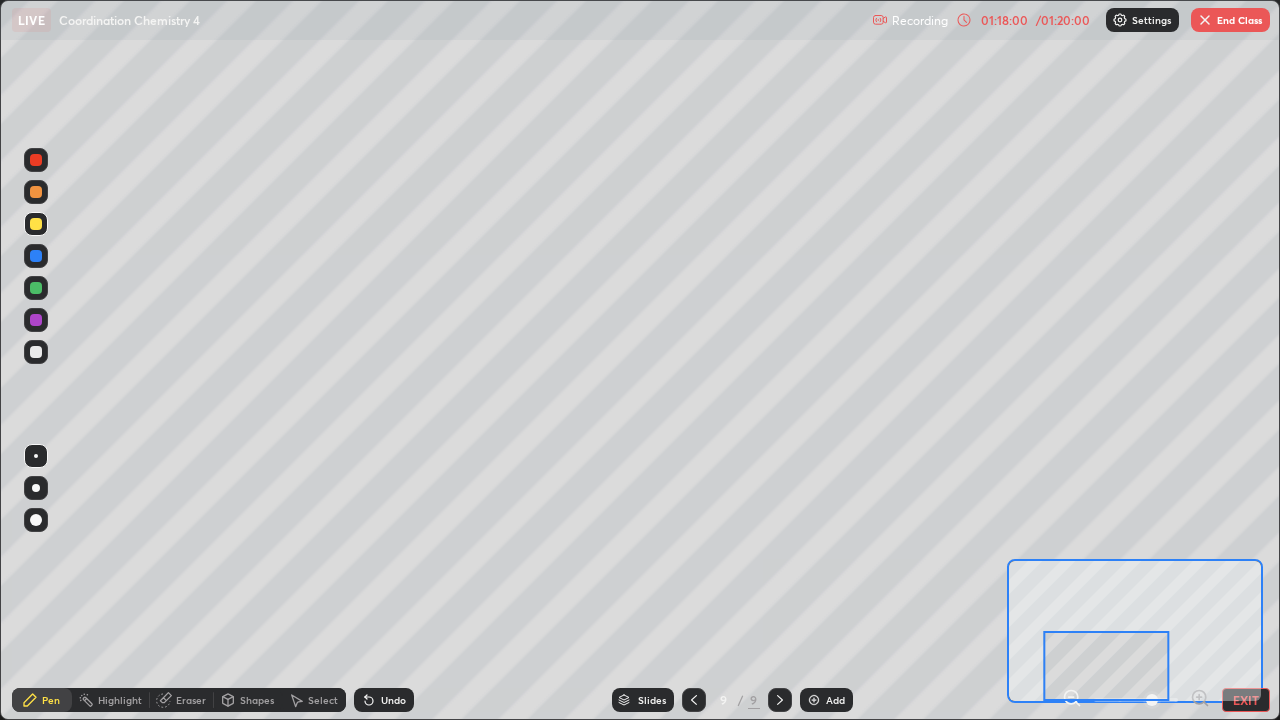 click on "End Class" at bounding box center (1230, 20) 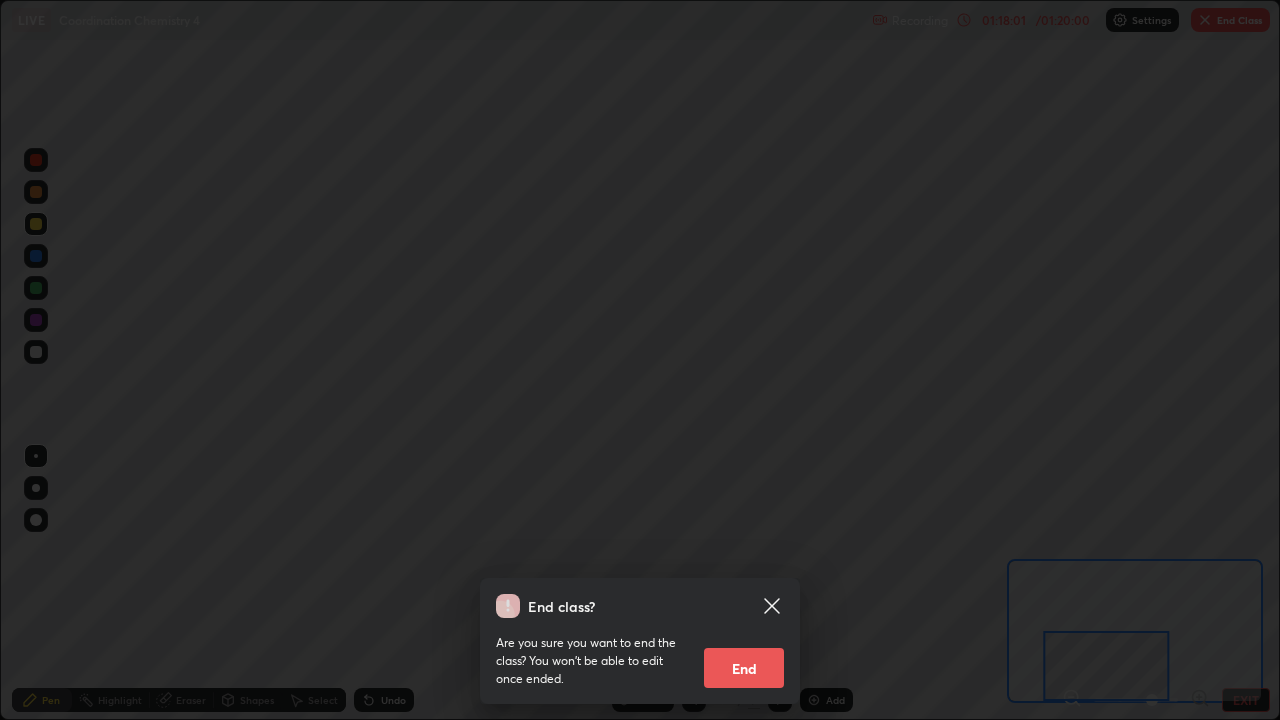 click on "End" at bounding box center (744, 668) 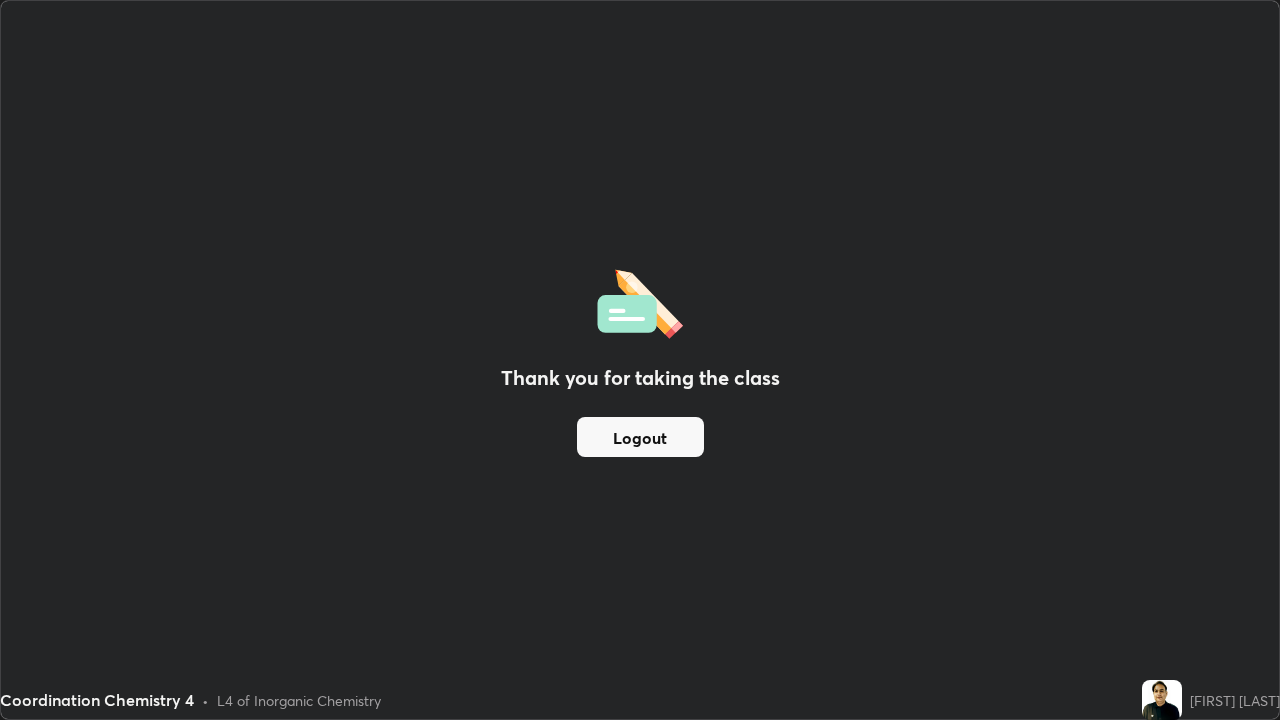 click on "Logout" at bounding box center [640, 437] 